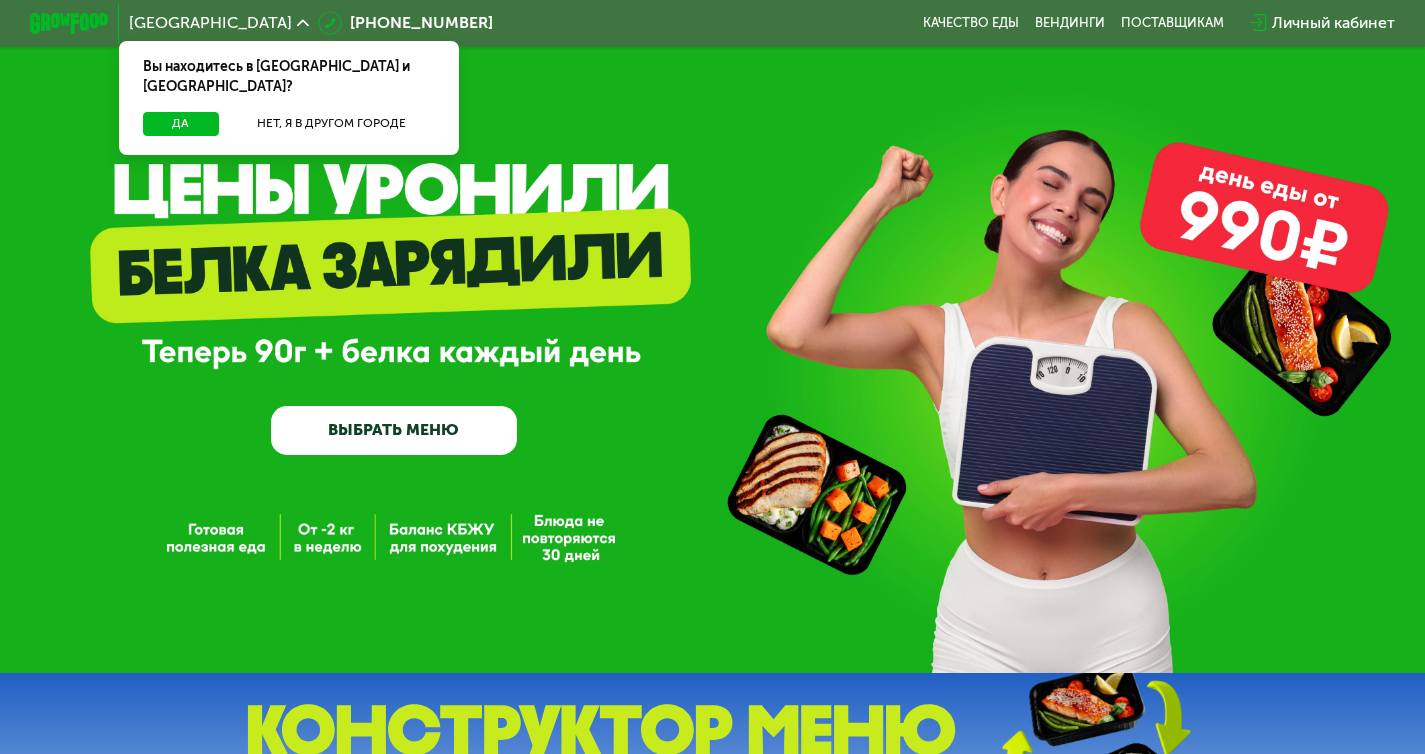 scroll, scrollTop: 0, scrollLeft: 0, axis: both 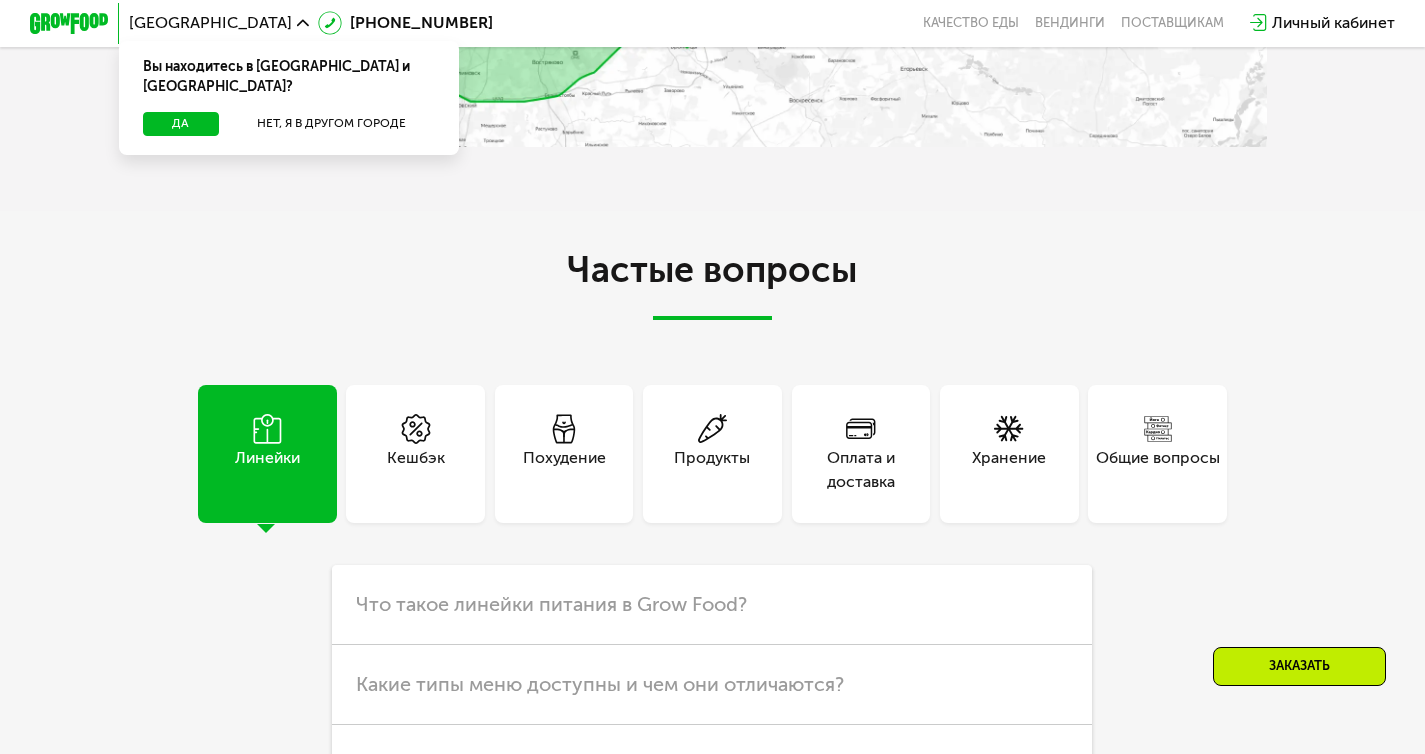 click on "Оплата и доставка" at bounding box center [861, 470] 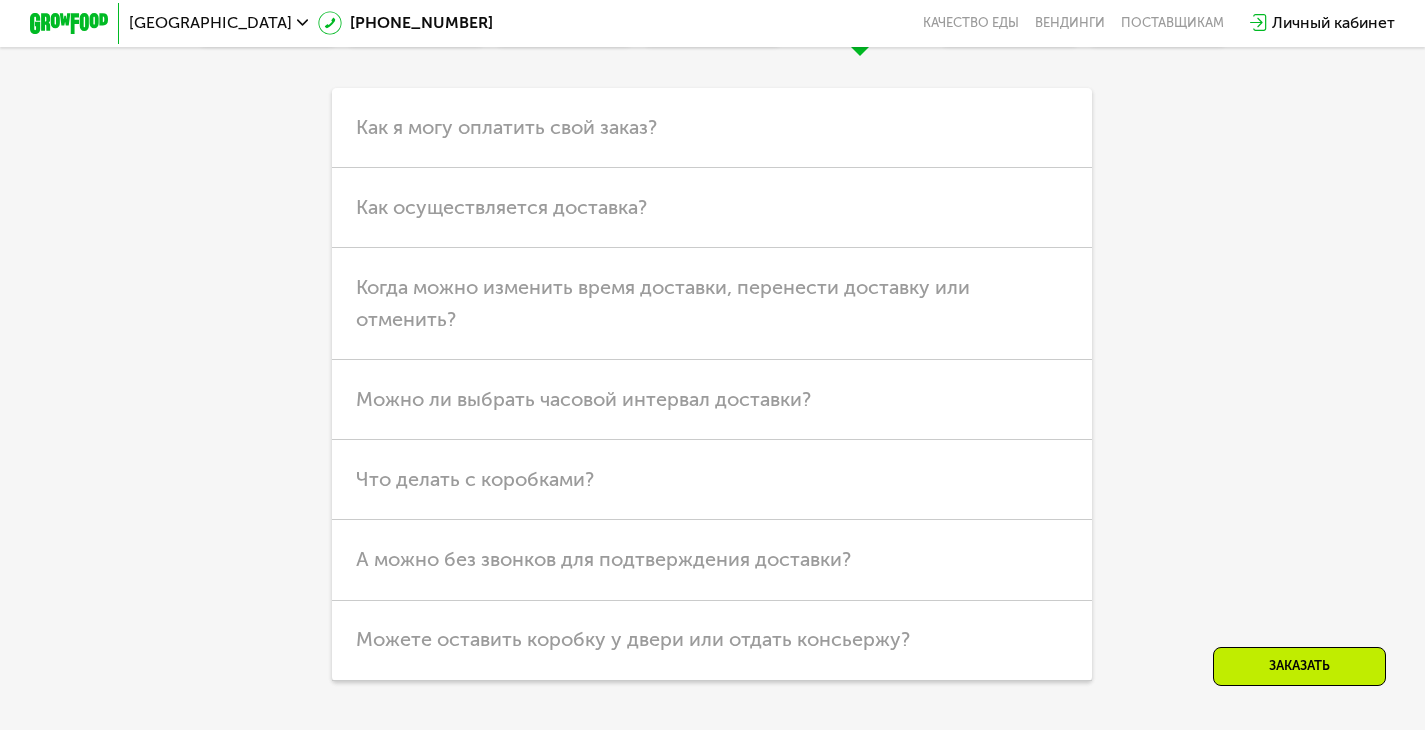 scroll, scrollTop: 5157, scrollLeft: 0, axis: vertical 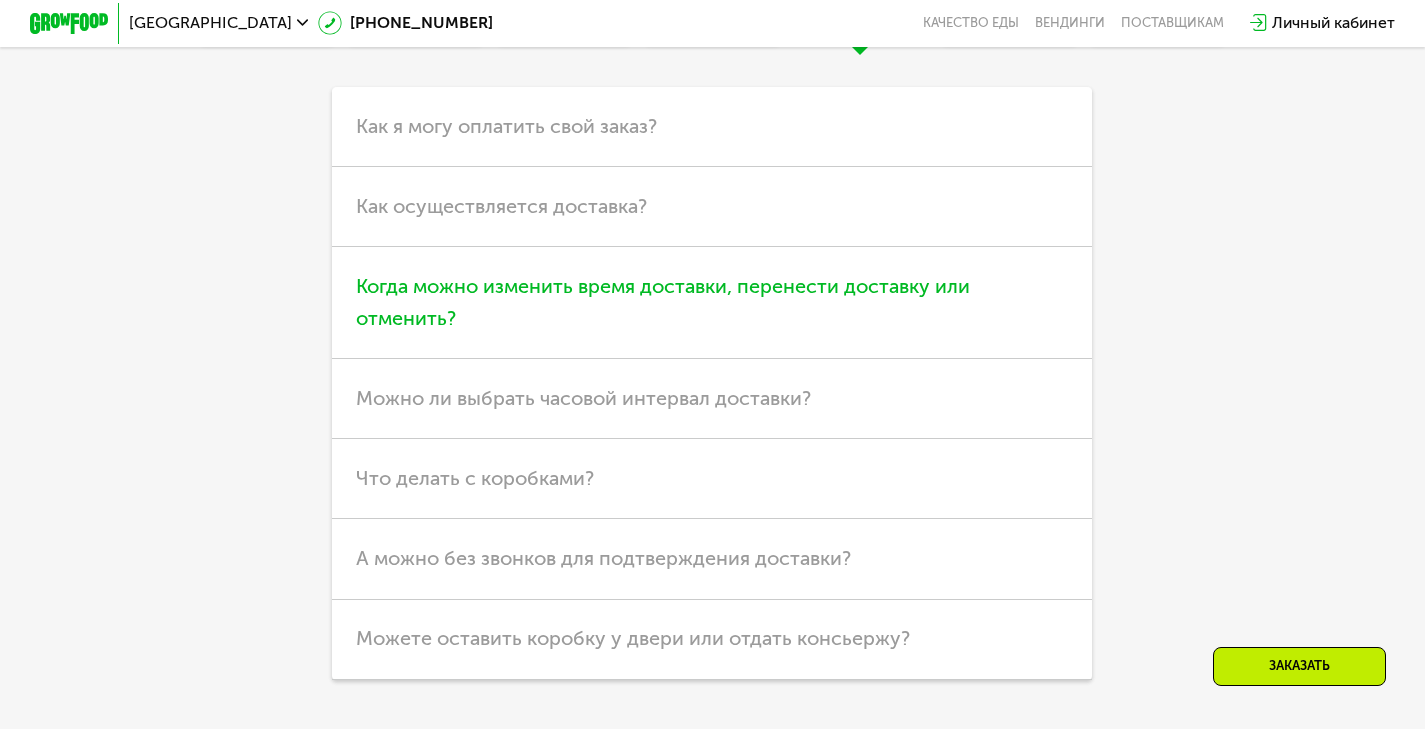 click on "Когда можно изменить время доставки, перенести доставку или отменить?" at bounding box center (712, 303) 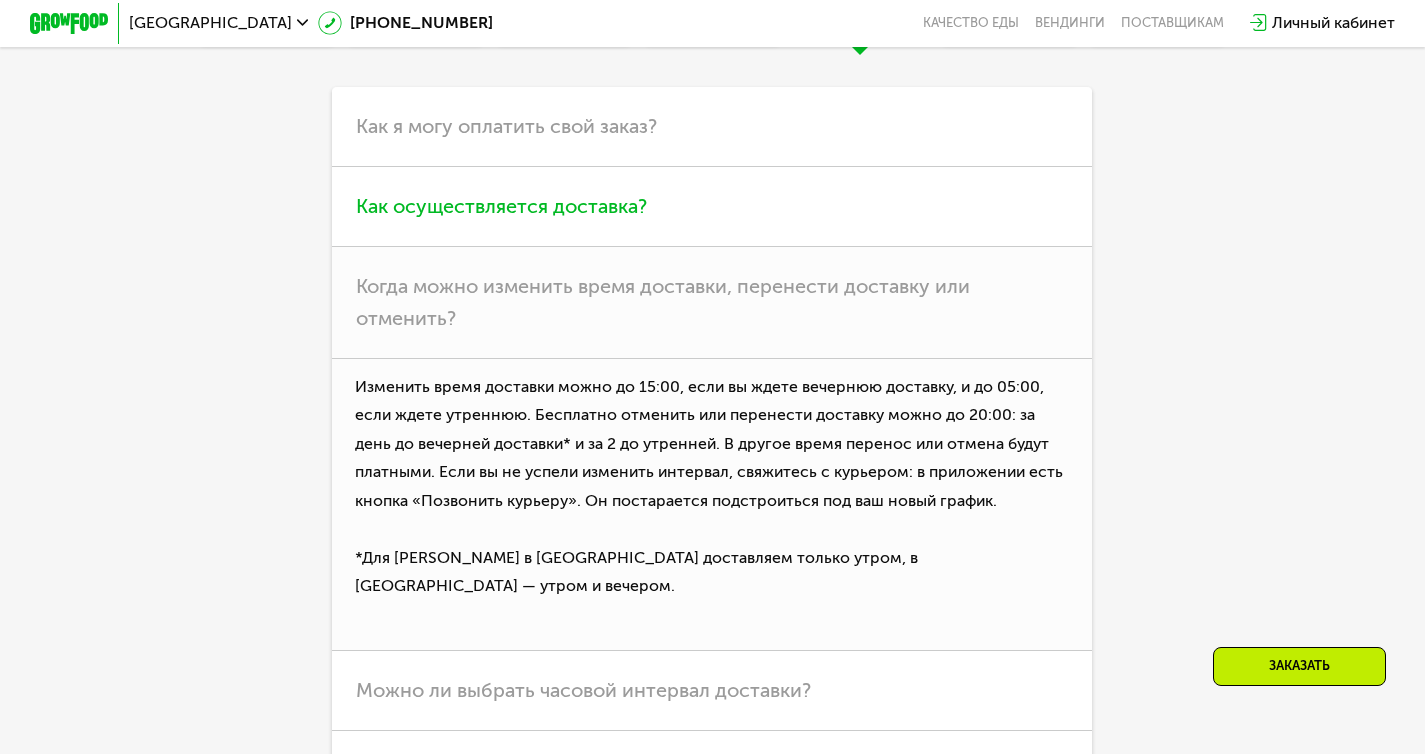 click on "Как осуществляется доставка?" at bounding box center (712, 207) 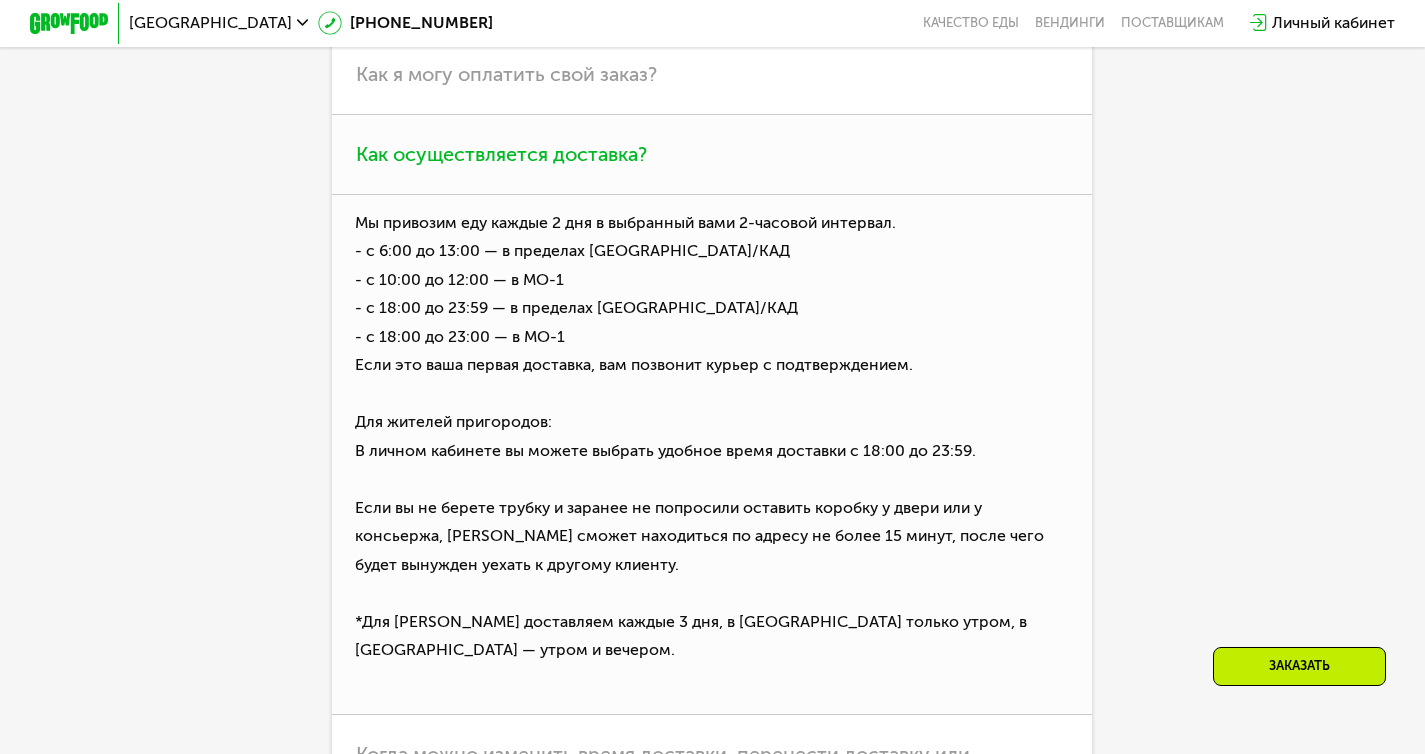 scroll, scrollTop: 5212, scrollLeft: 0, axis: vertical 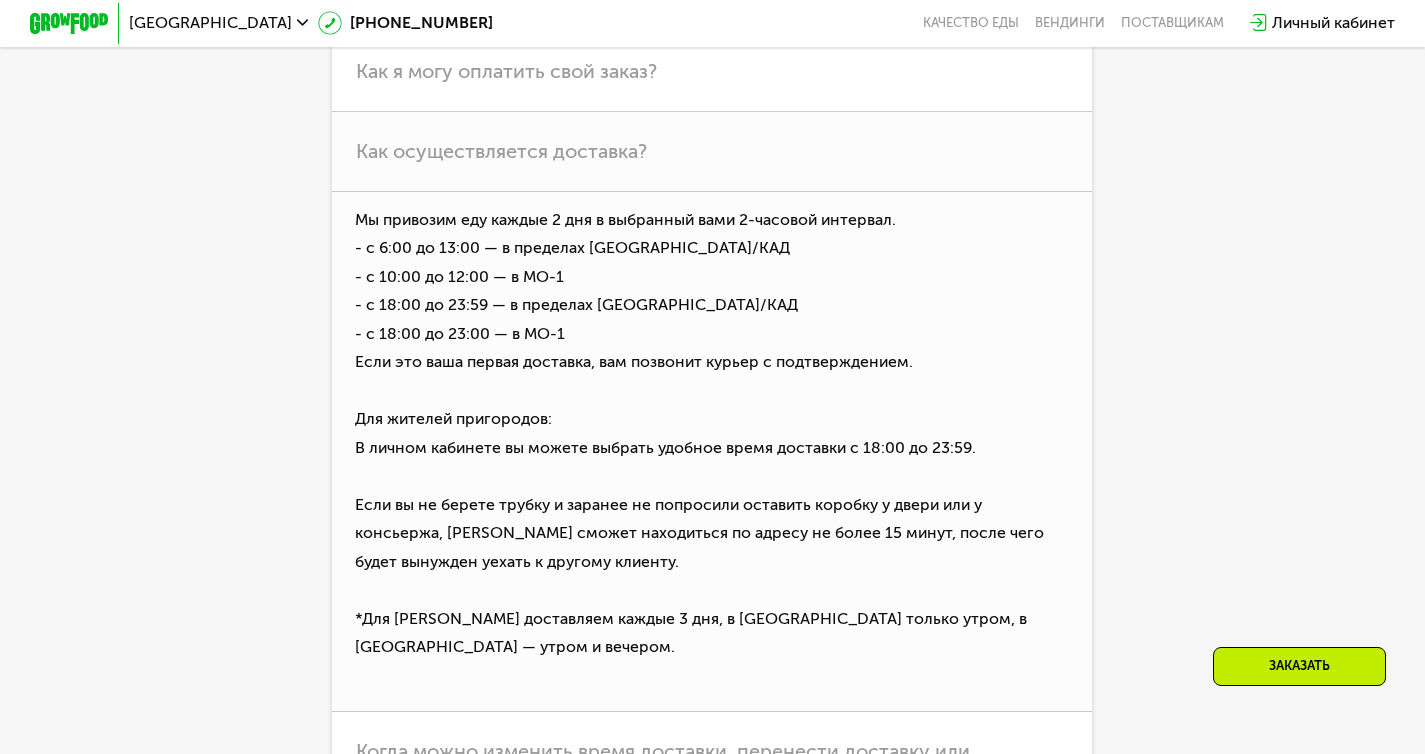 click on "Москва" 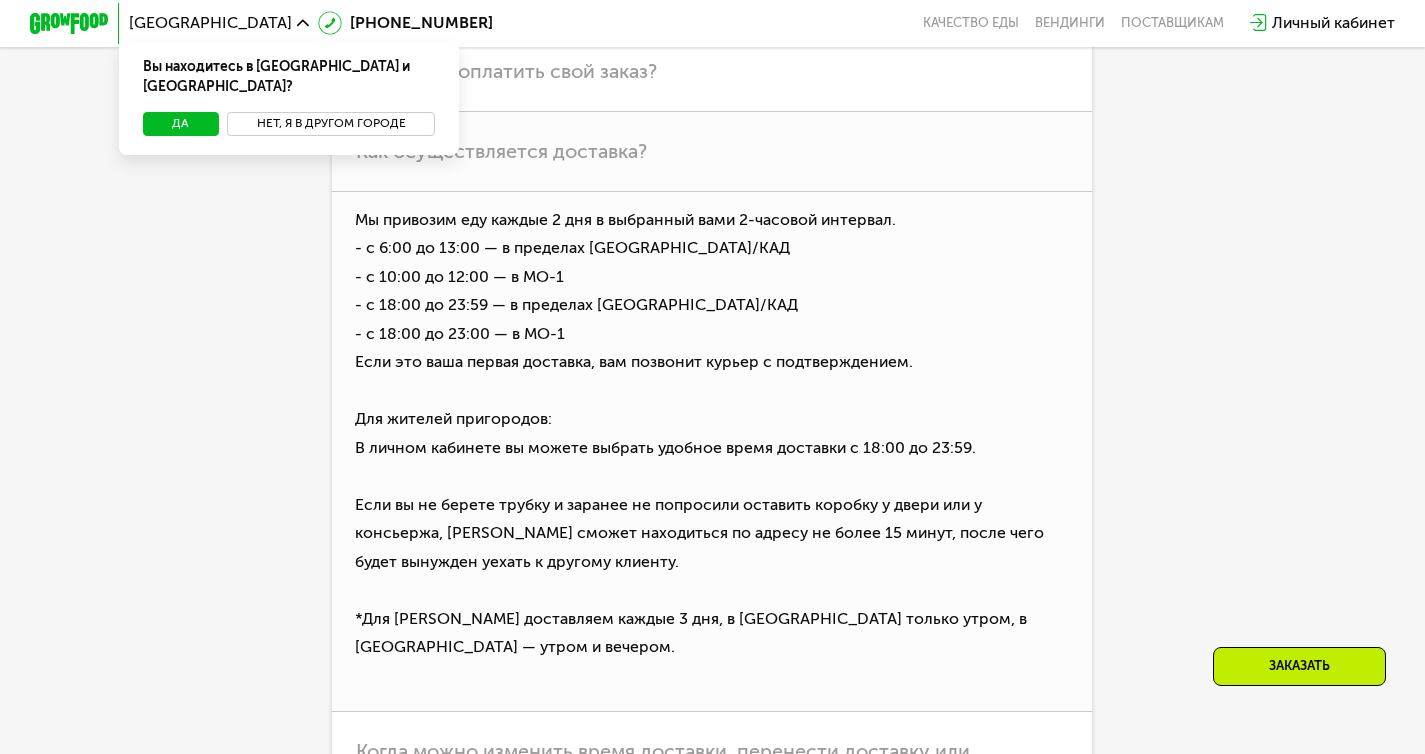 click on "Нет, я в другом городе" at bounding box center (331, 124) 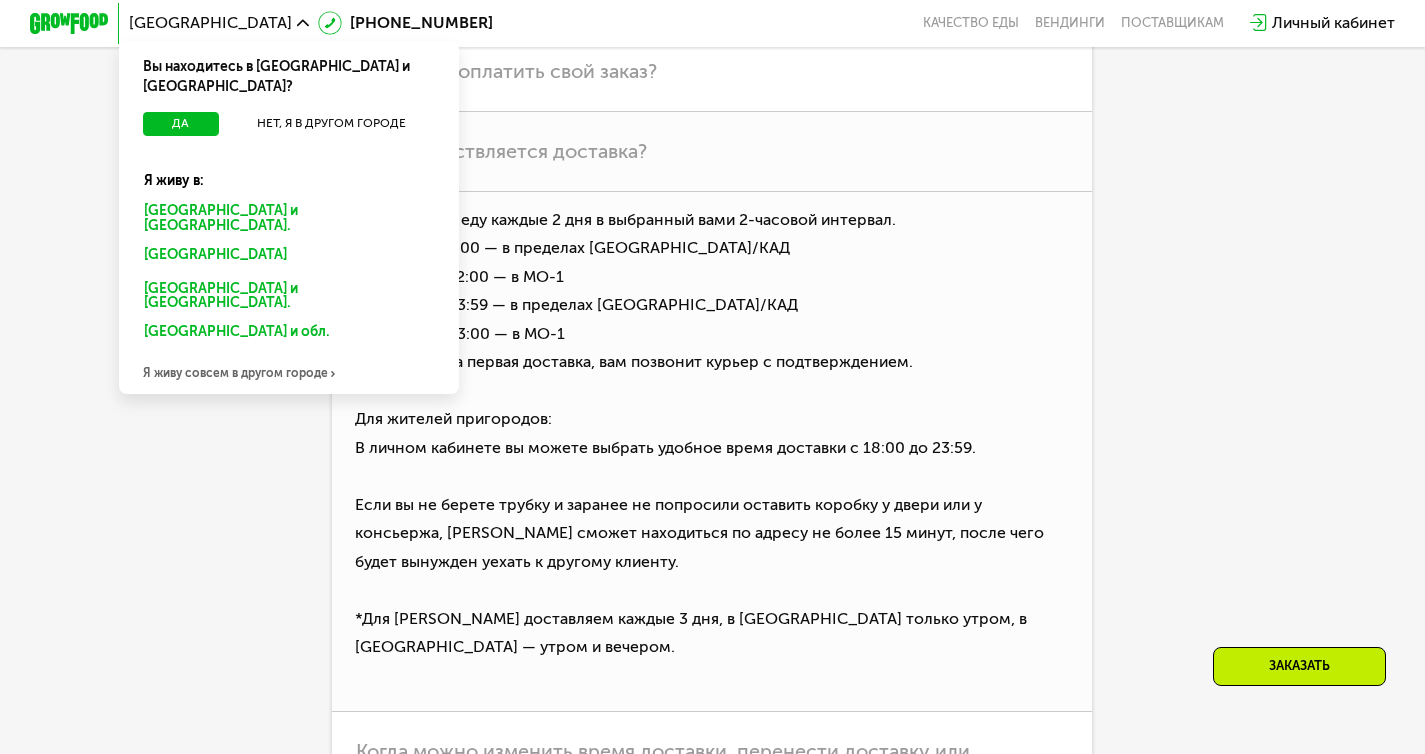 click on "[GEOGRAPHIC_DATA] и [GEOGRAPHIC_DATA]." 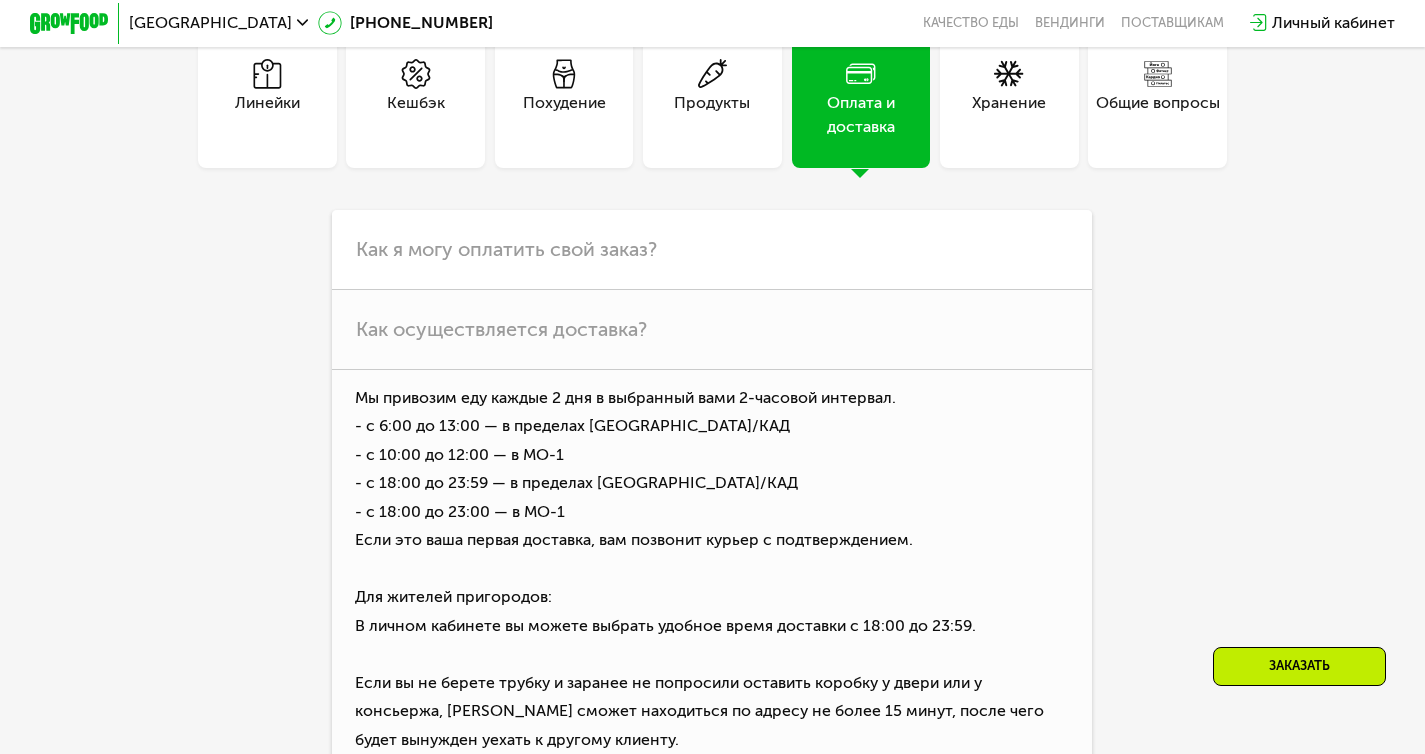 scroll, scrollTop: 5390, scrollLeft: 0, axis: vertical 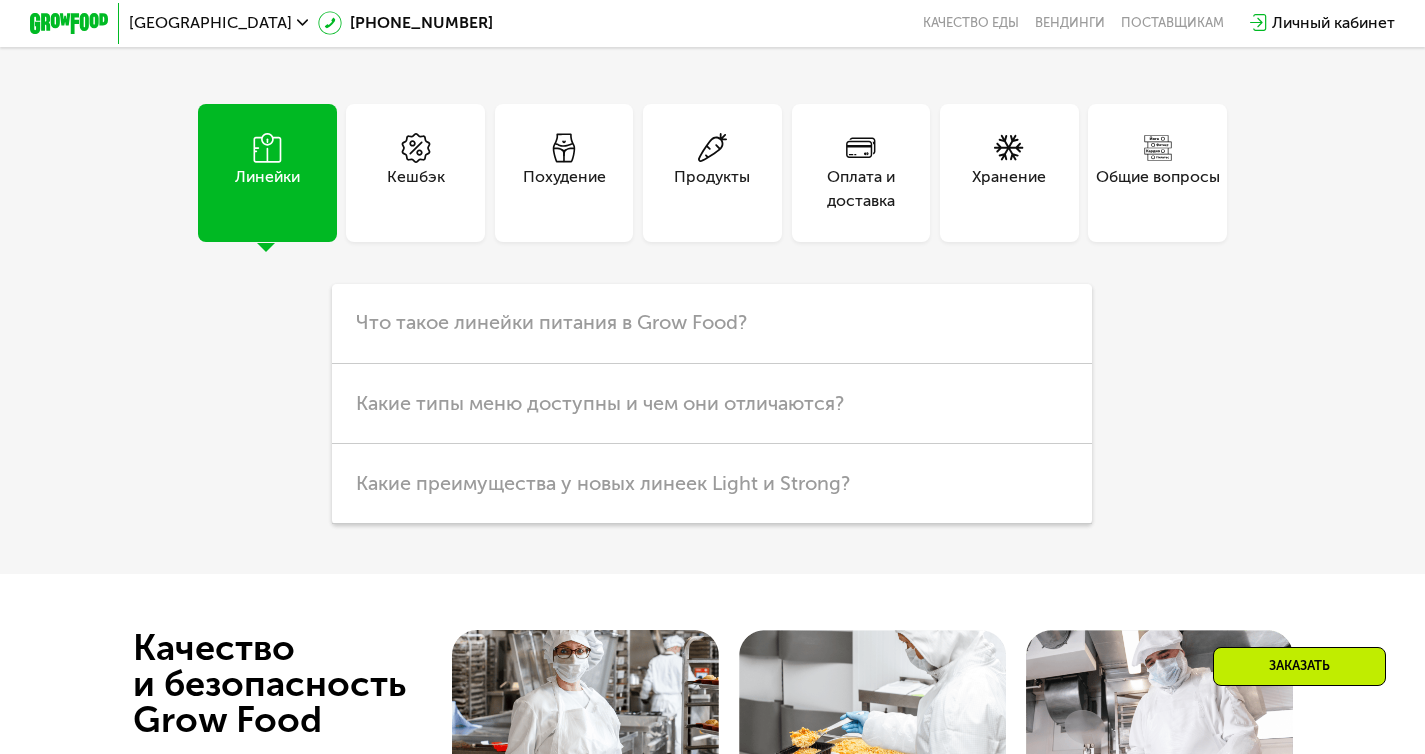 click on "Оплата и доставка" at bounding box center (861, 189) 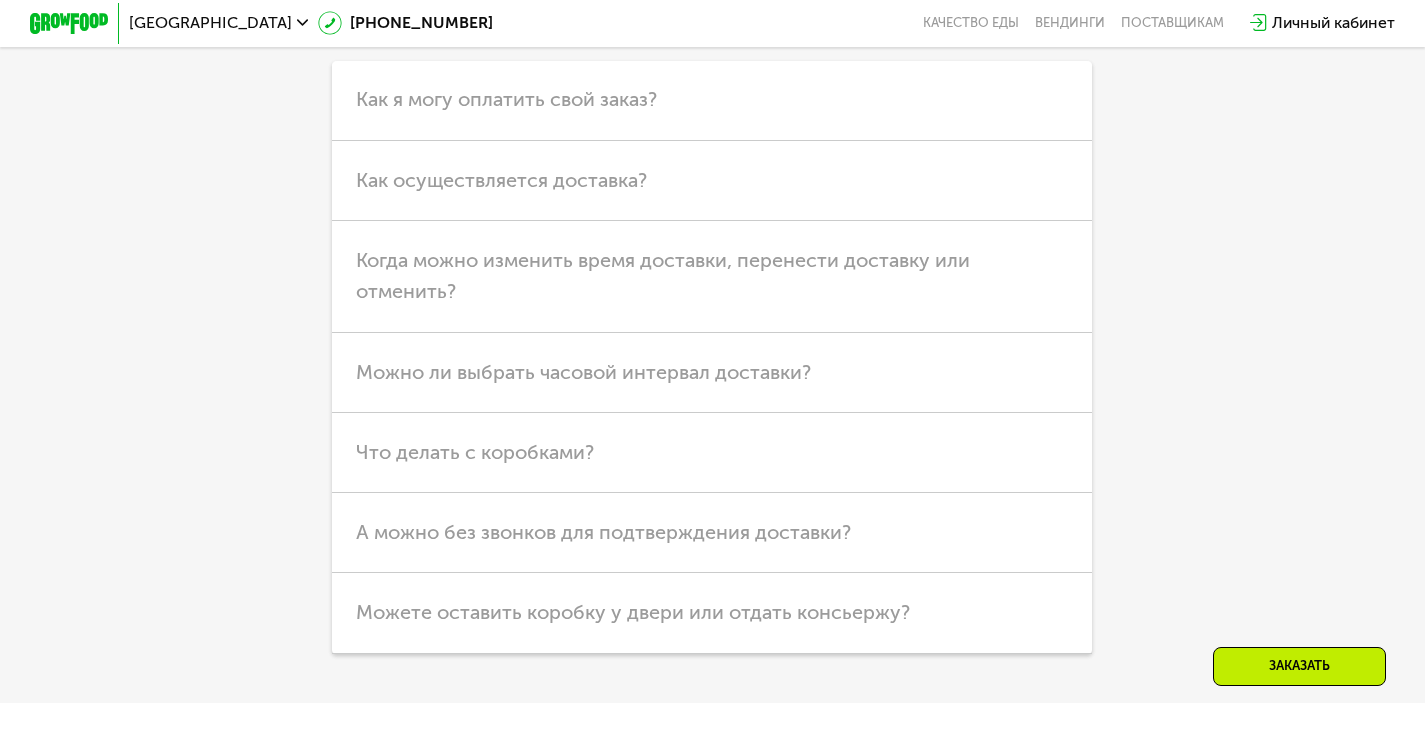 scroll, scrollTop: 5095, scrollLeft: 0, axis: vertical 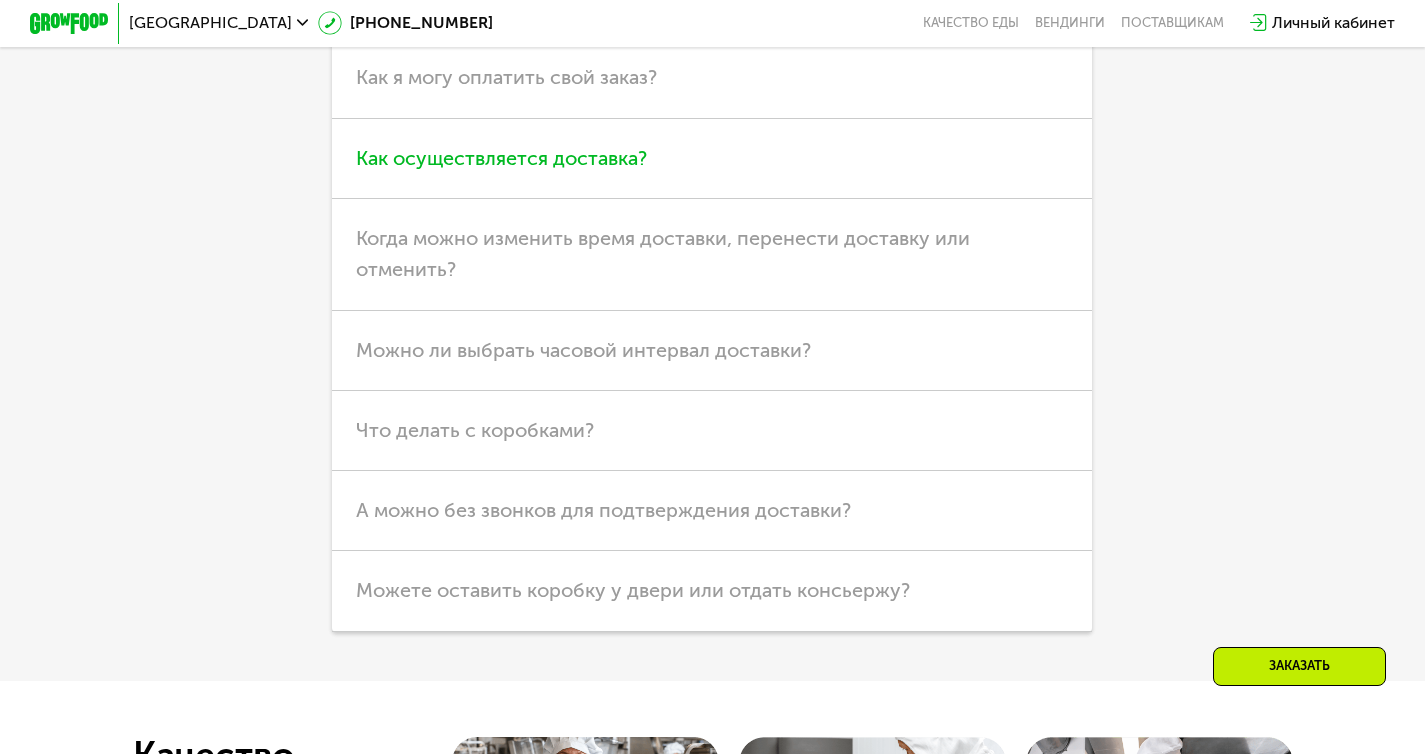 click on "Как осуществляется доставка?" at bounding box center (712, 159) 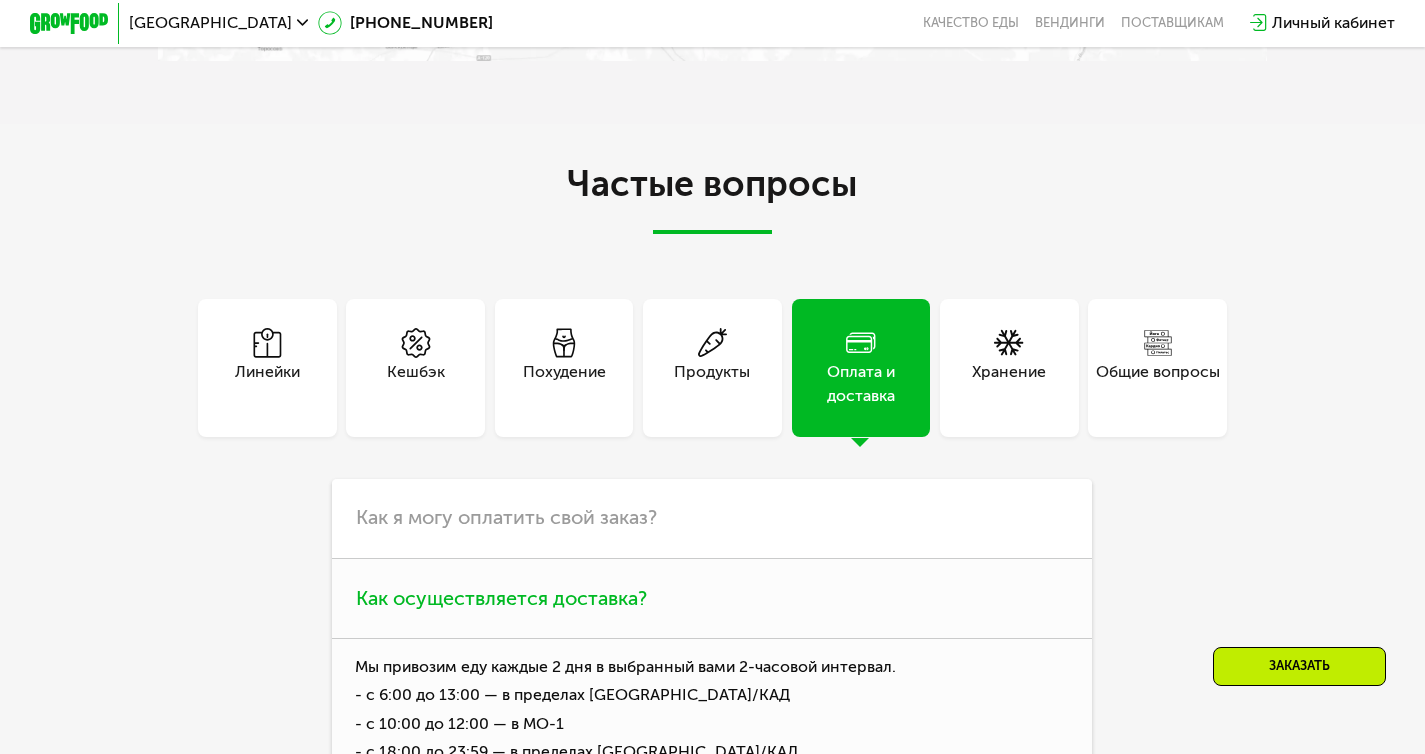 scroll, scrollTop: 4892, scrollLeft: 0, axis: vertical 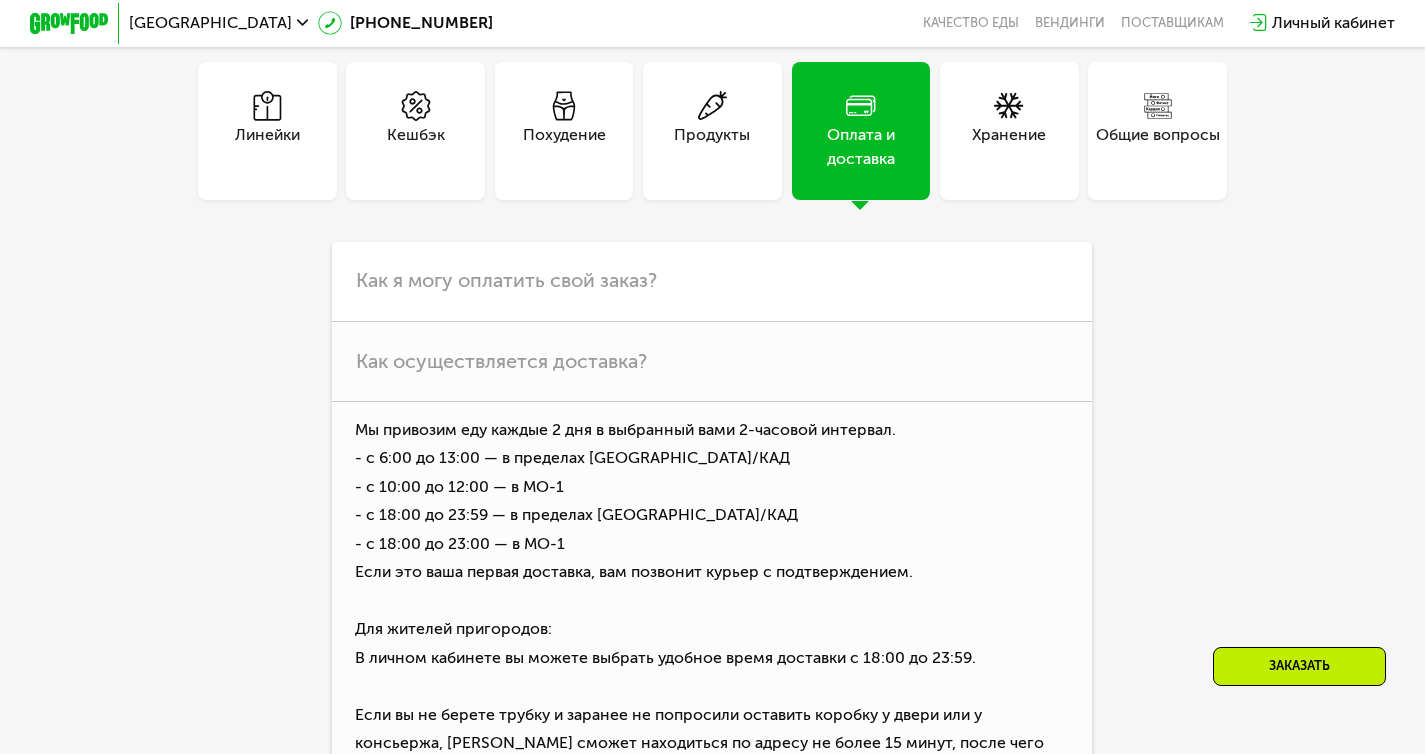 click 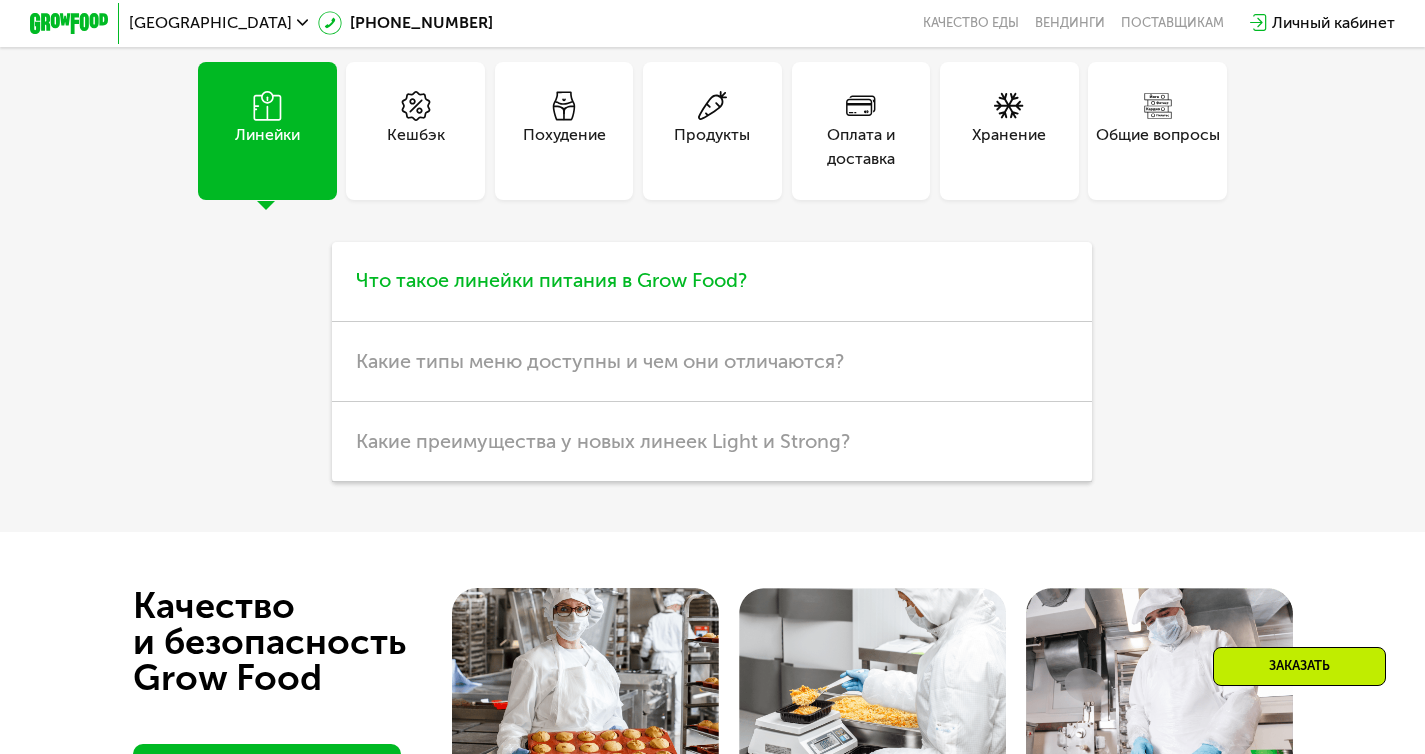 click on "Что такое линейки питания в Grow Food?" at bounding box center [551, 280] 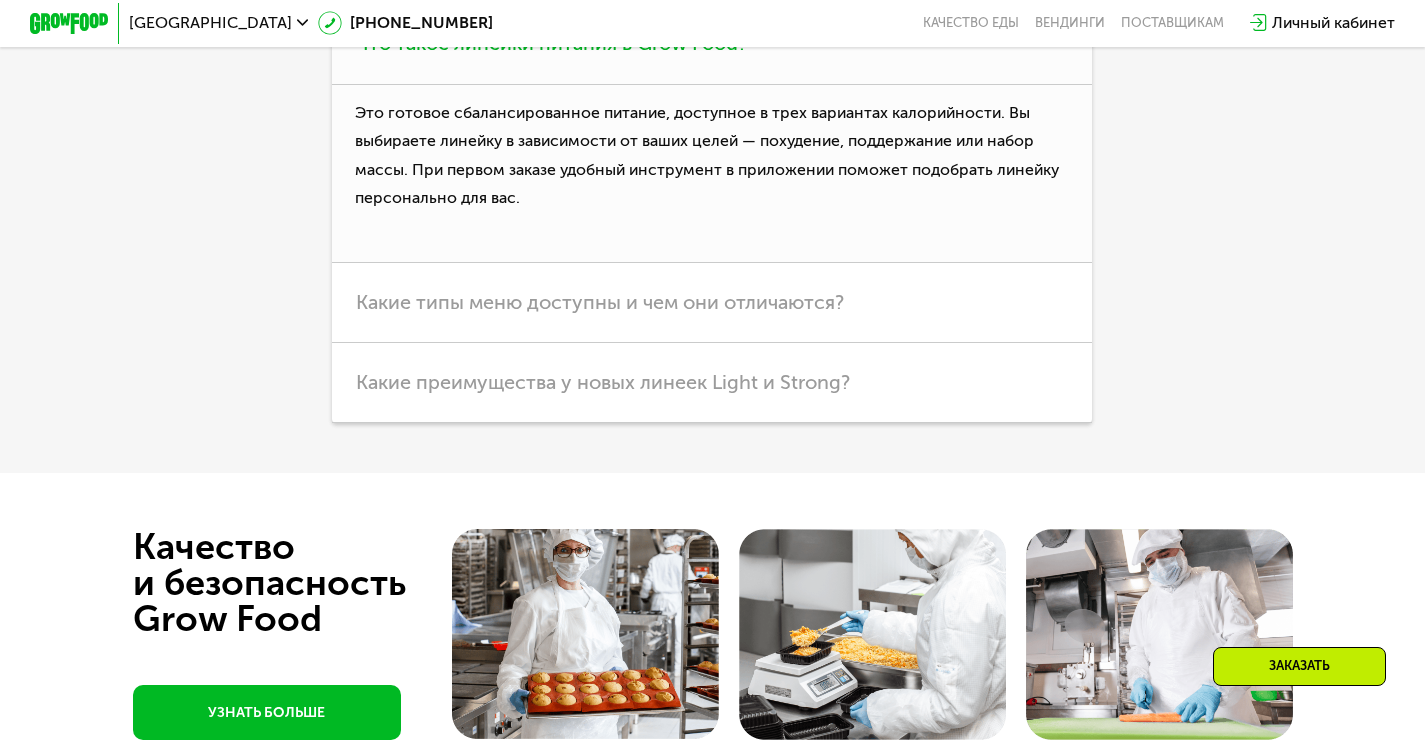 scroll, scrollTop: 5128, scrollLeft: 0, axis: vertical 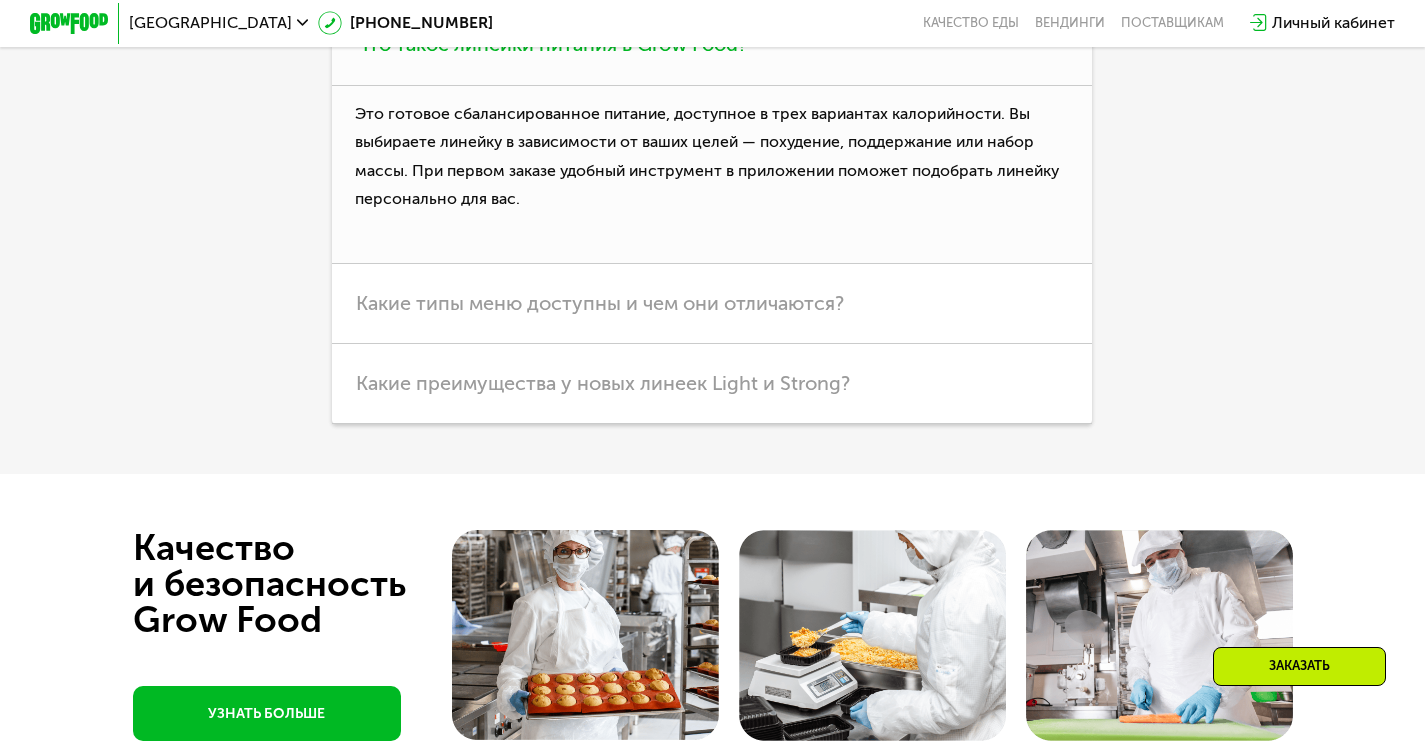 click on "Какие типы меню доступны и чем они отличаются?" at bounding box center (712, 304) 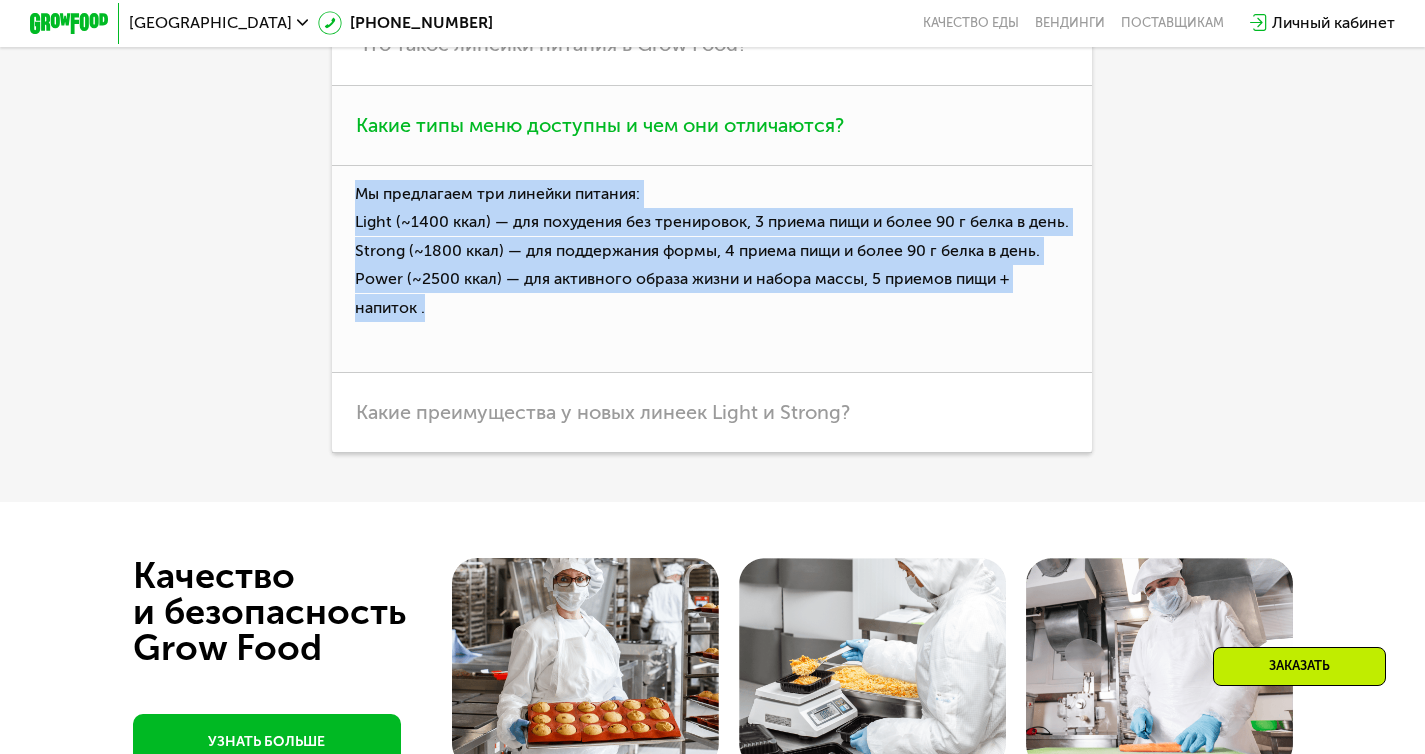 drag, startPoint x: 355, startPoint y: 347, endPoint x: 471, endPoint y: 470, distance: 169.07098 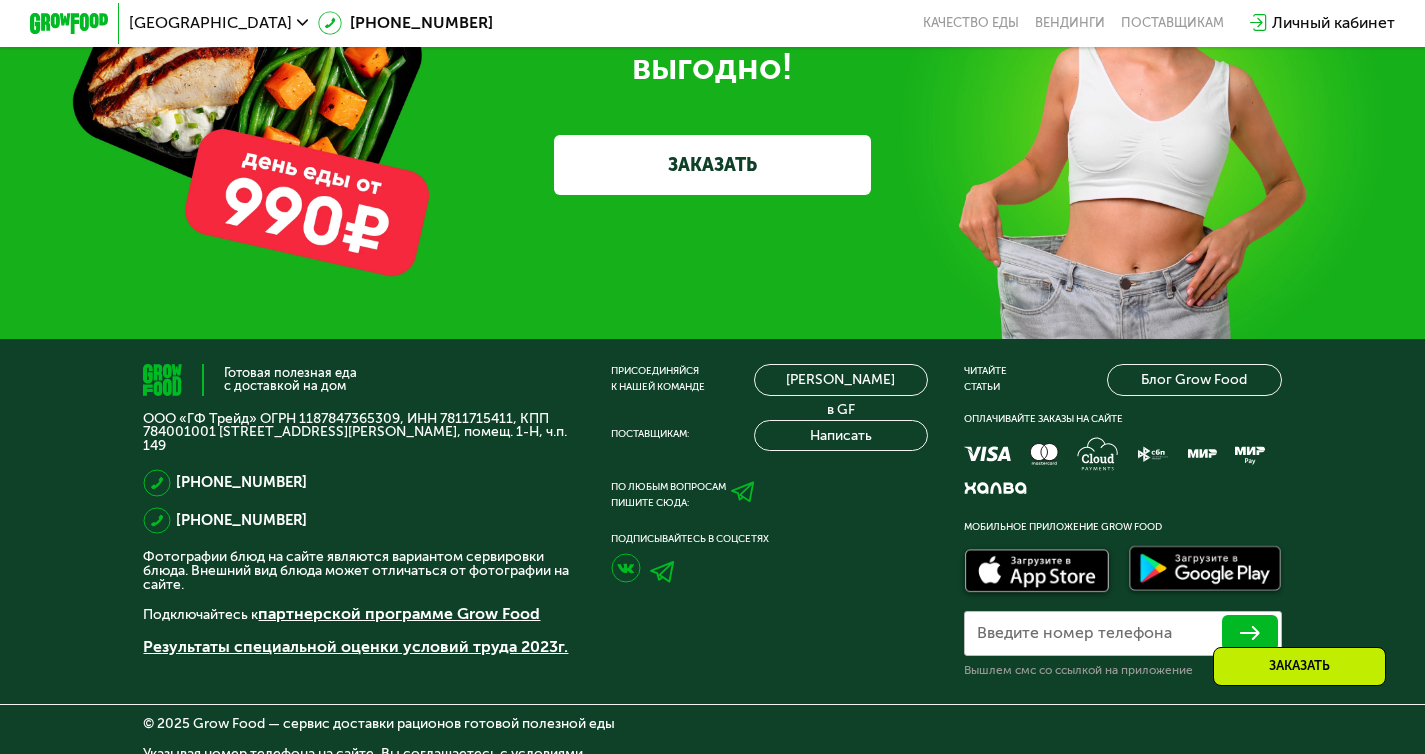 scroll, scrollTop: 6310, scrollLeft: 0, axis: vertical 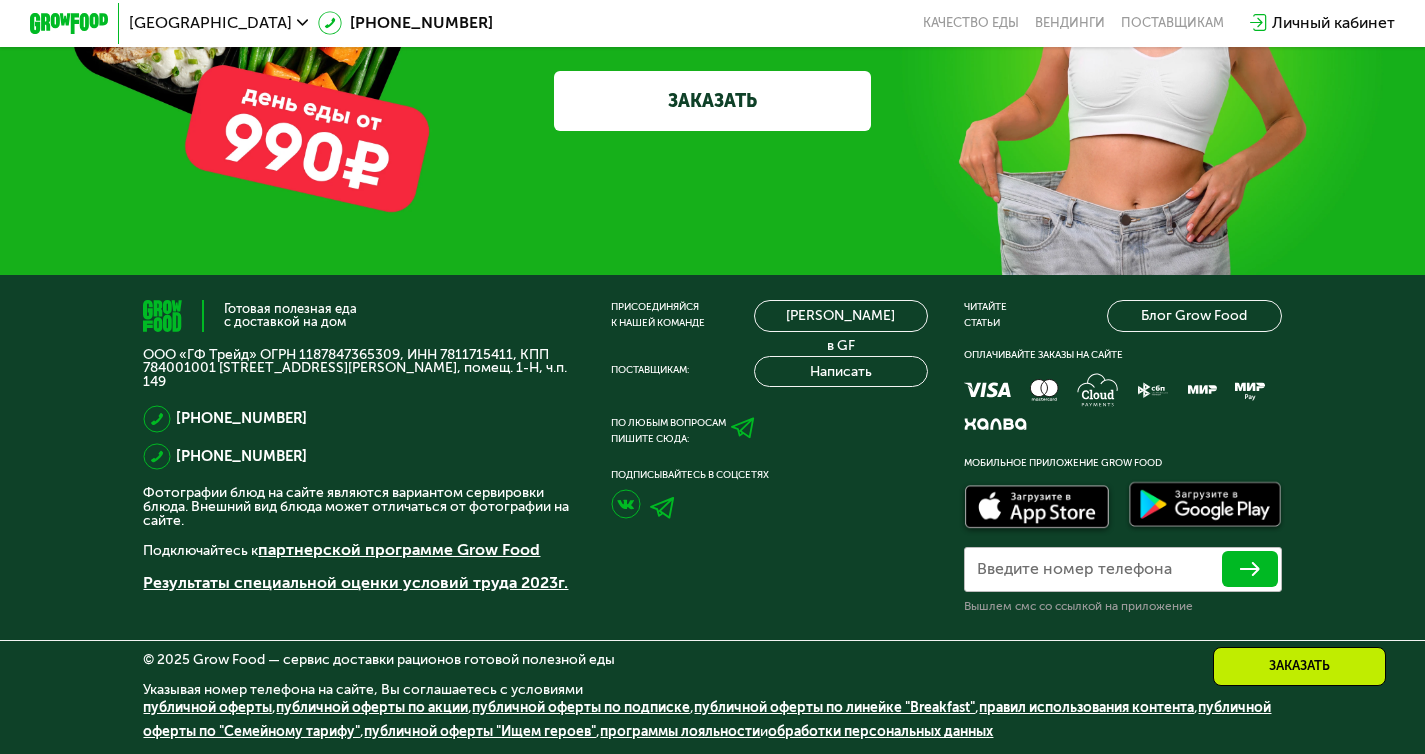 click on "[GEOGRAPHIC_DATA]" 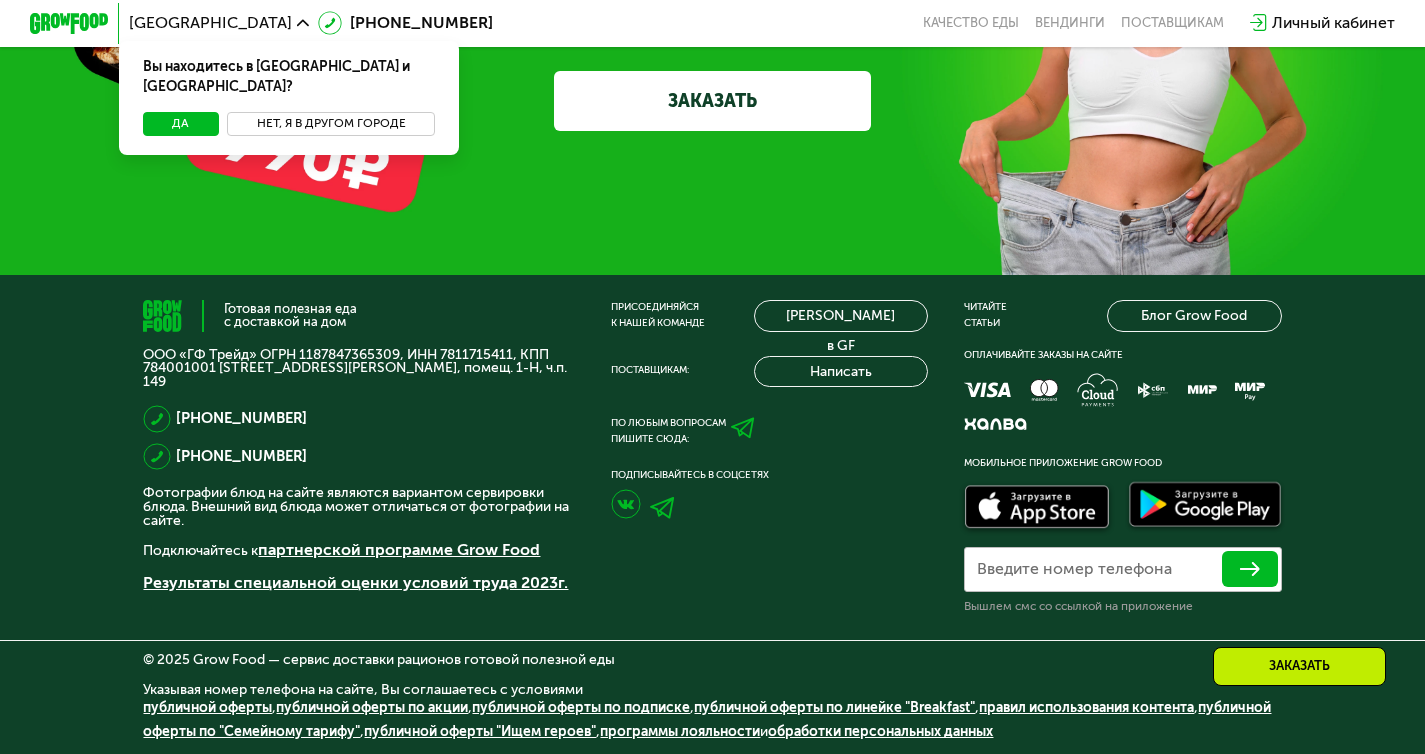 click on "Нет, я в другом городе" at bounding box center (331, 124) 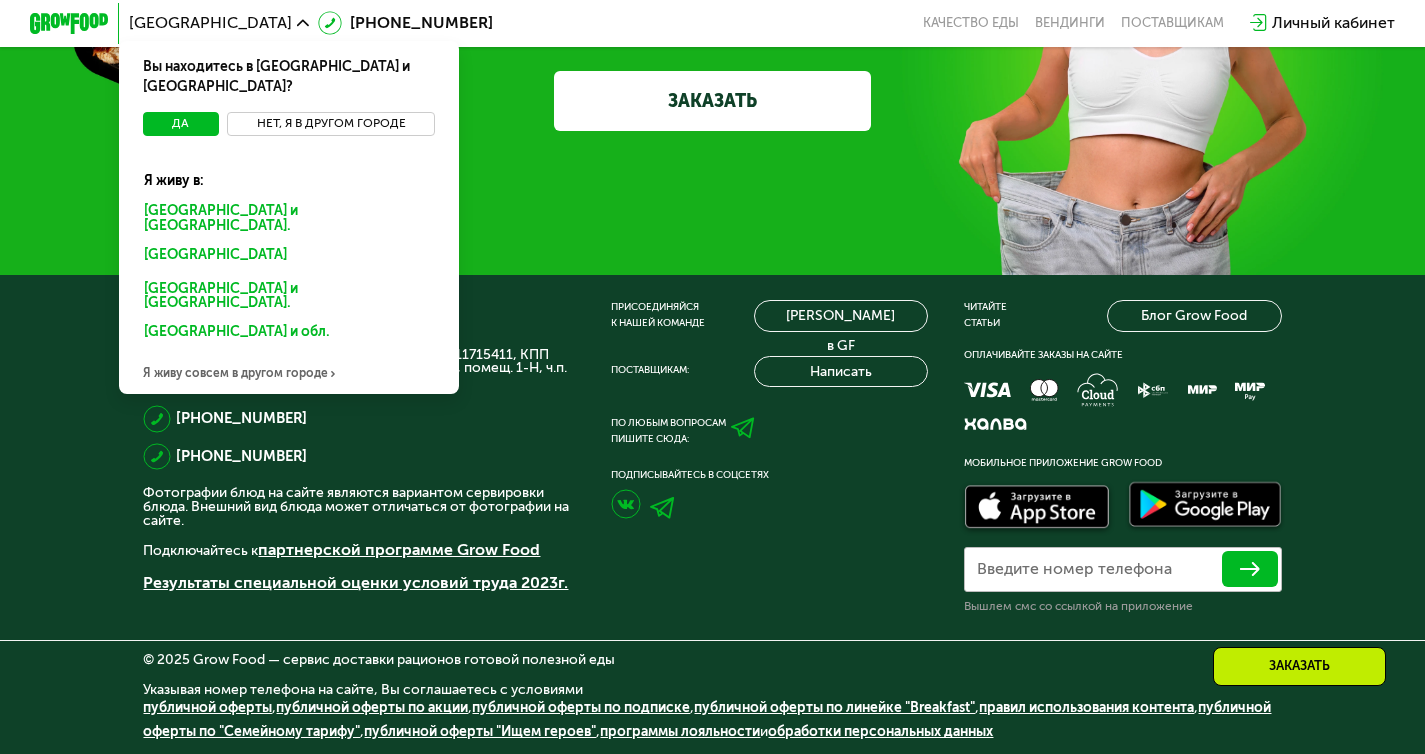 scroll, scrollTop: 6310, scrollLeft: 0, axis: vertical 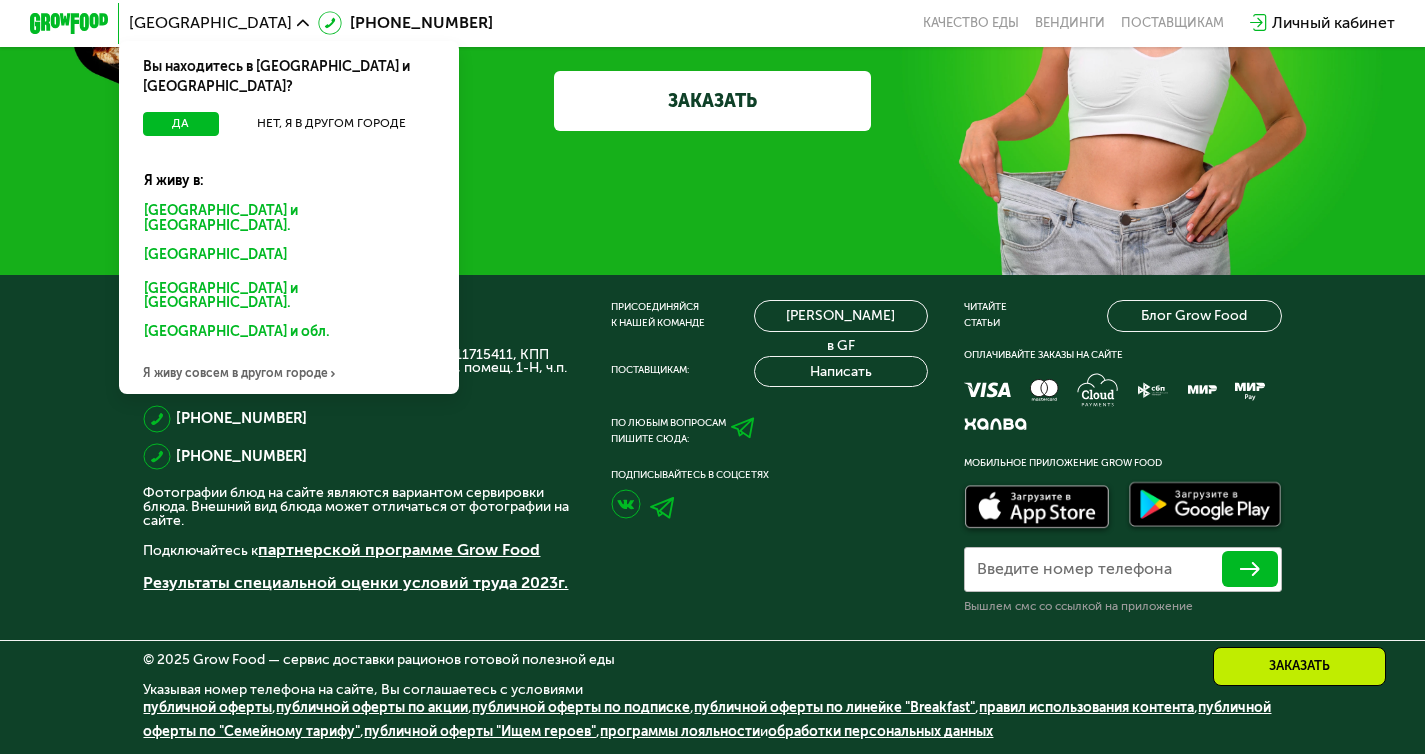 click on "Я живу совсем в другом городе" at bounding box center [289, 374] 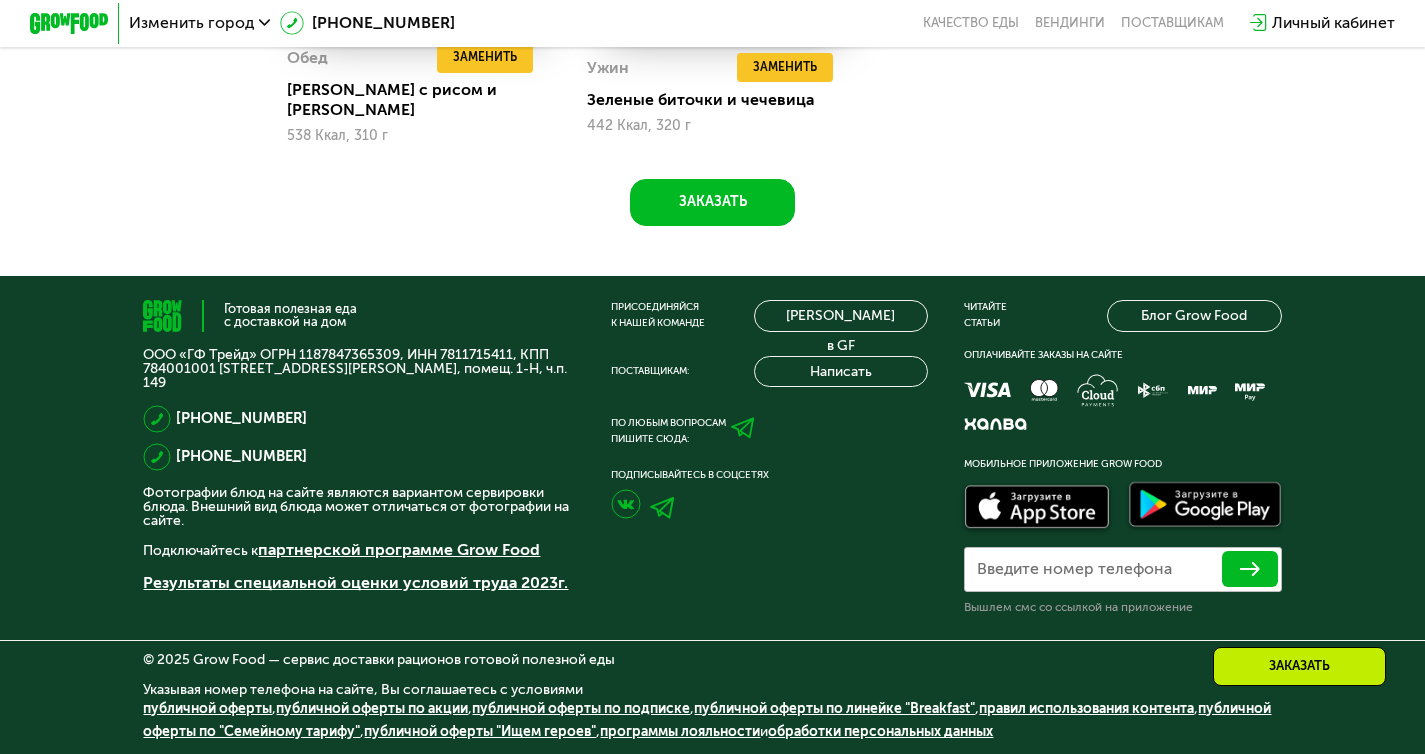 scroll, scrollTop: 1659, scrollLeft: 0, axis: vertical 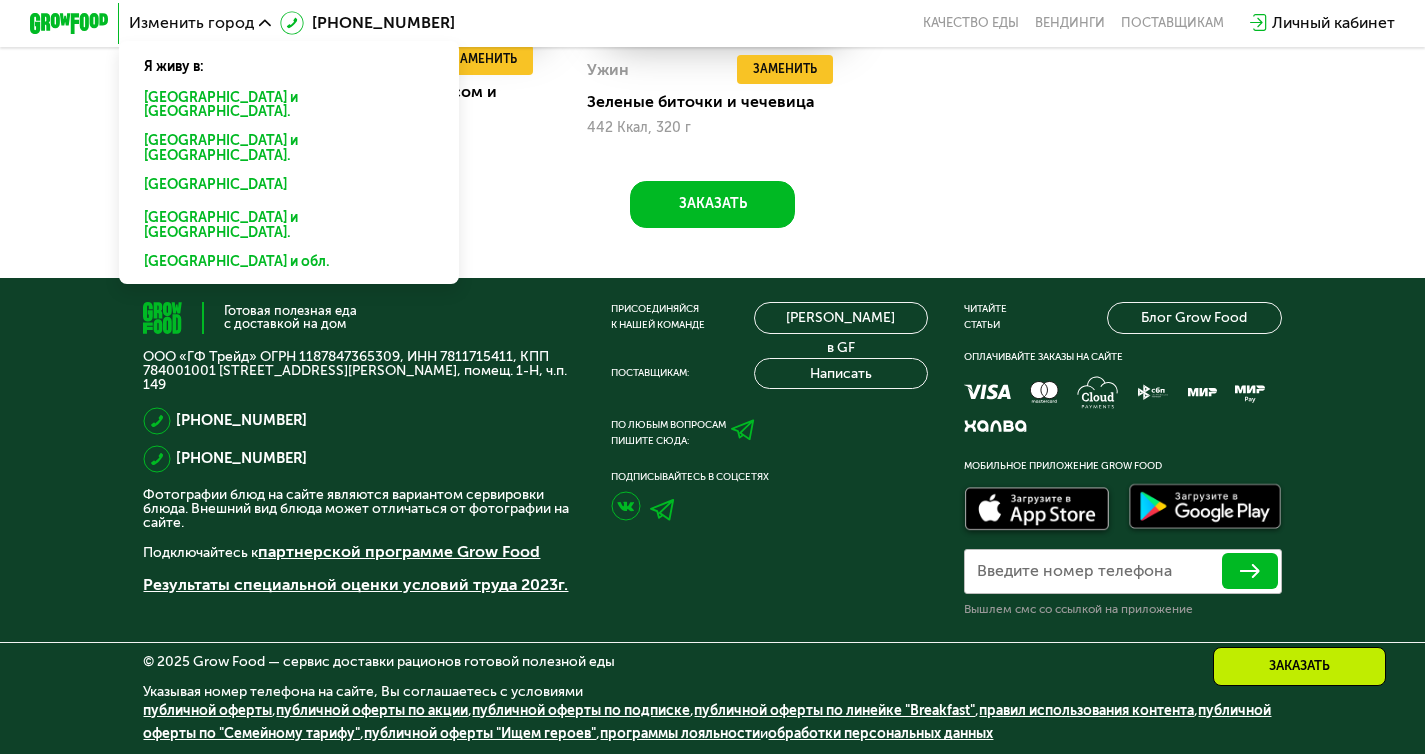 click on "Готовая полезная еда с доставкой на дом  ООО «ГФ Трейд» ОГРН 1187847365309, ИНН 7811715411, КПП 784001001 [STREET_ADDRESS][PERSON_NAME], помещ. 1-Н, ч.п. 149 8 800 555-21-78 [PHONE_NUMBER]  Фотографии блюд на сайте являются вариантом сервировки блюда. Внешний вид блюда может отличаться от фотографии на сайте.   Подключайтесь к  партнерской программе Grow Food Результаты специальной оценки условий труда 2023г." at bounding box center [358, 459] 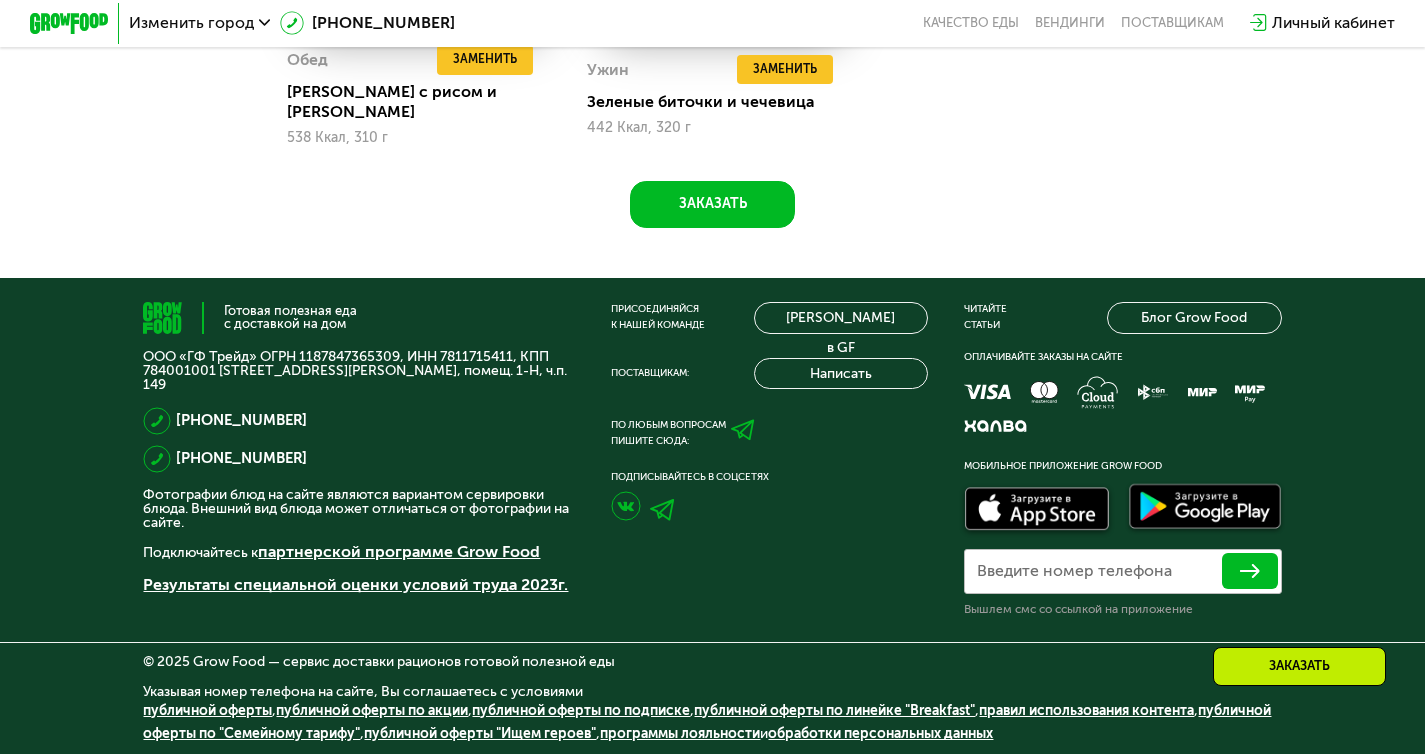 scroll, scrollTop: 0, scrollLeft: 0, axis: both 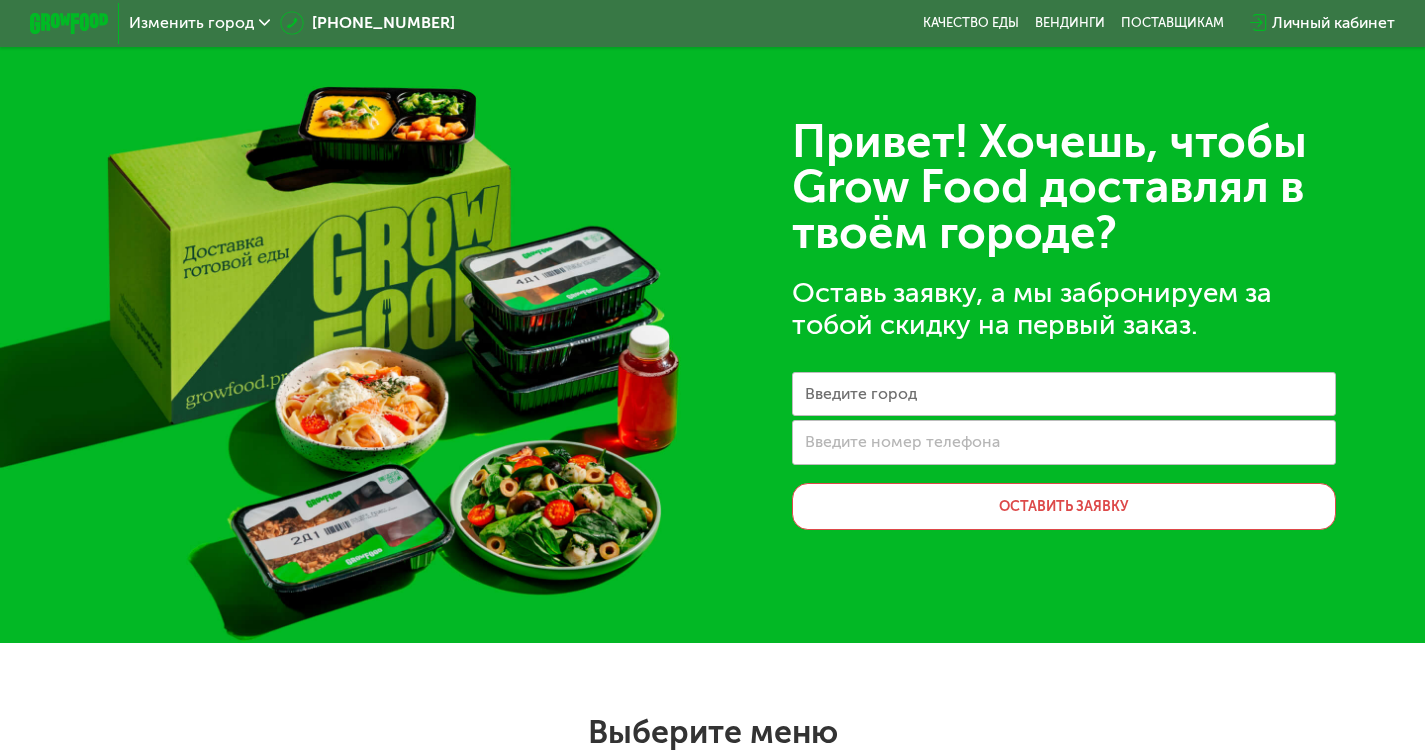 click on "Изменить город" 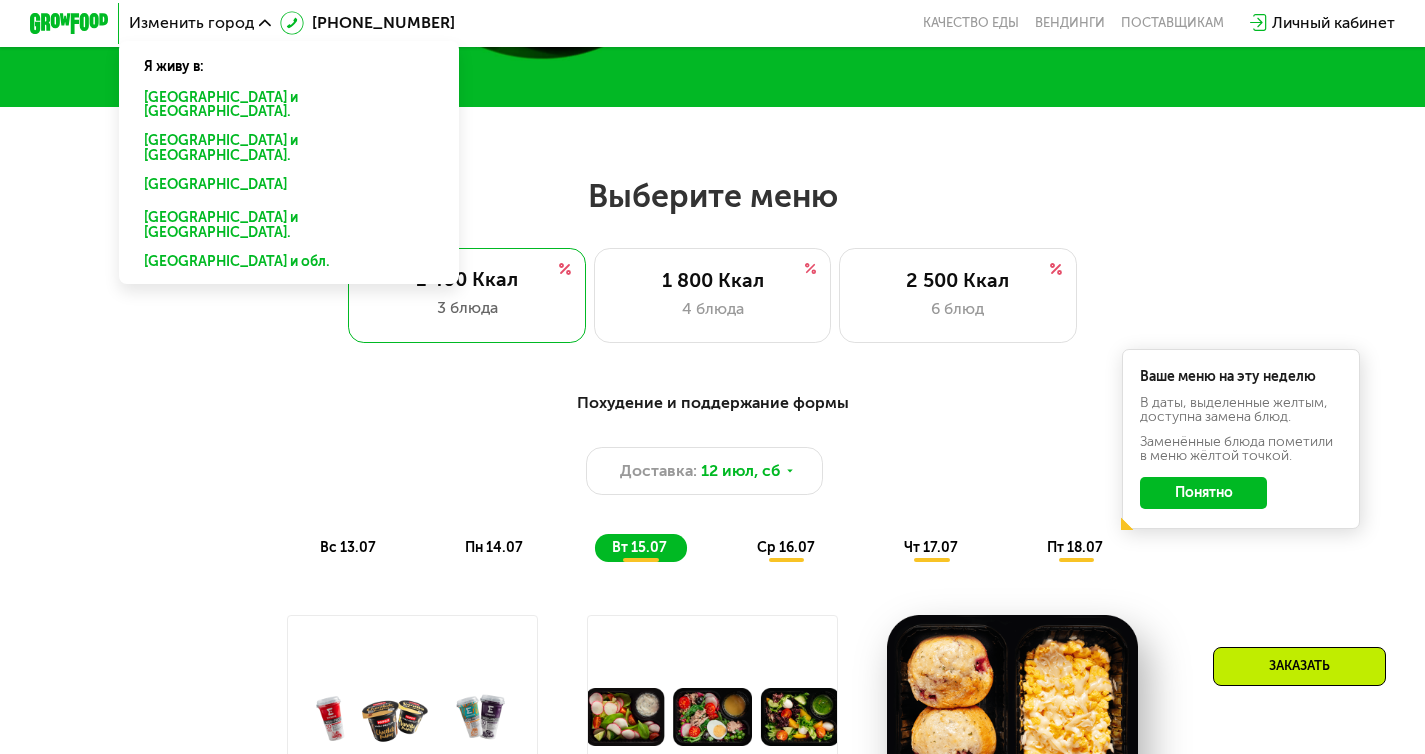 scroll, scrollTop: 383, scrollLeft: 0, axis: vertical 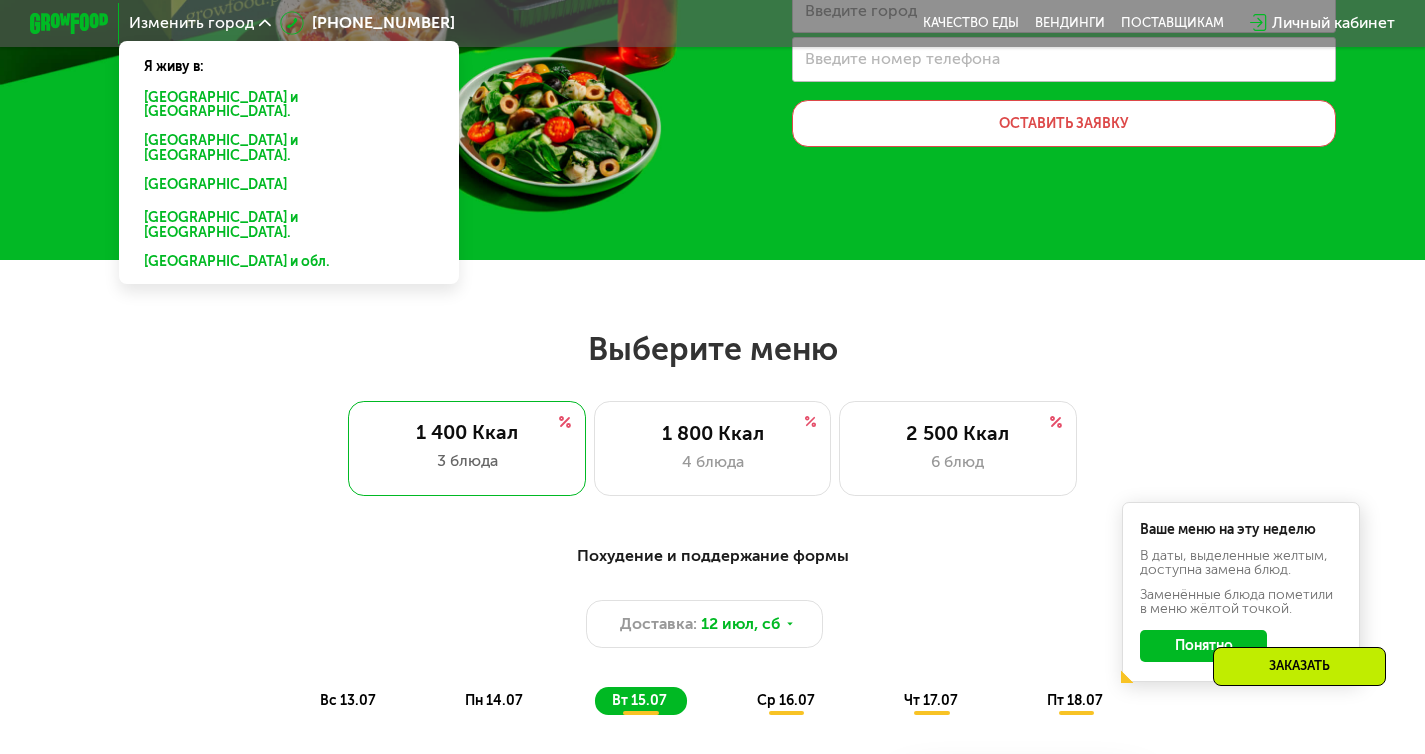 click on "Выберите меню" at bounding box center (712, 349) 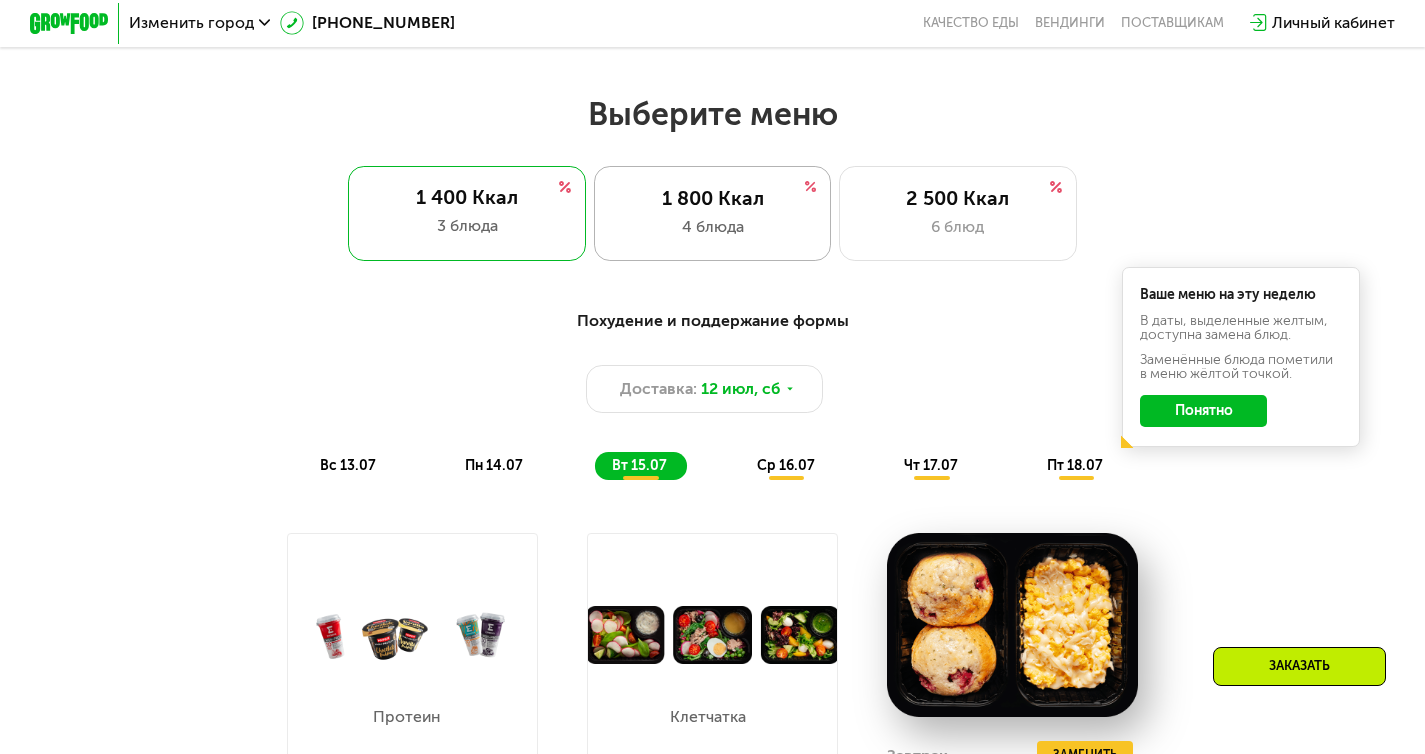 scroll, scrollTop: 0, scrollLeft: 0, axis: both 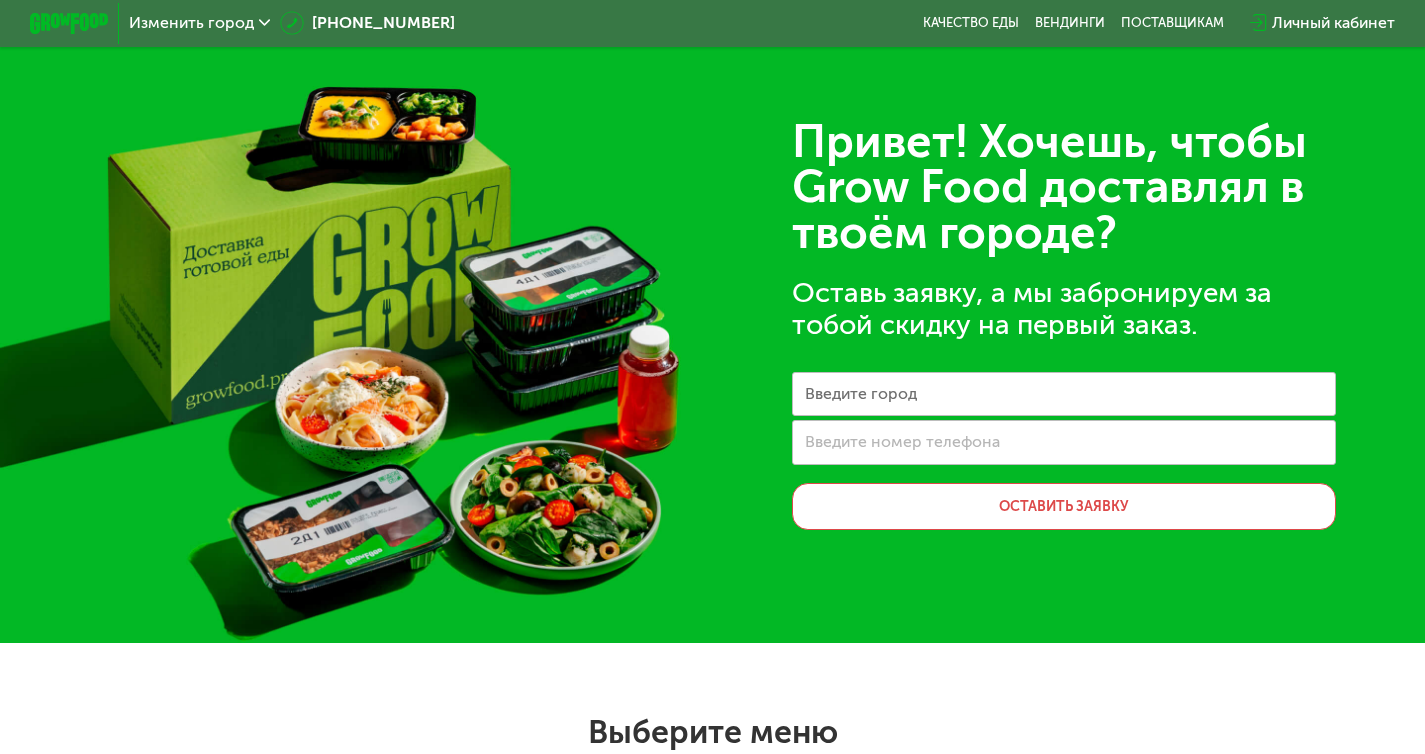 click on "Изменить город" 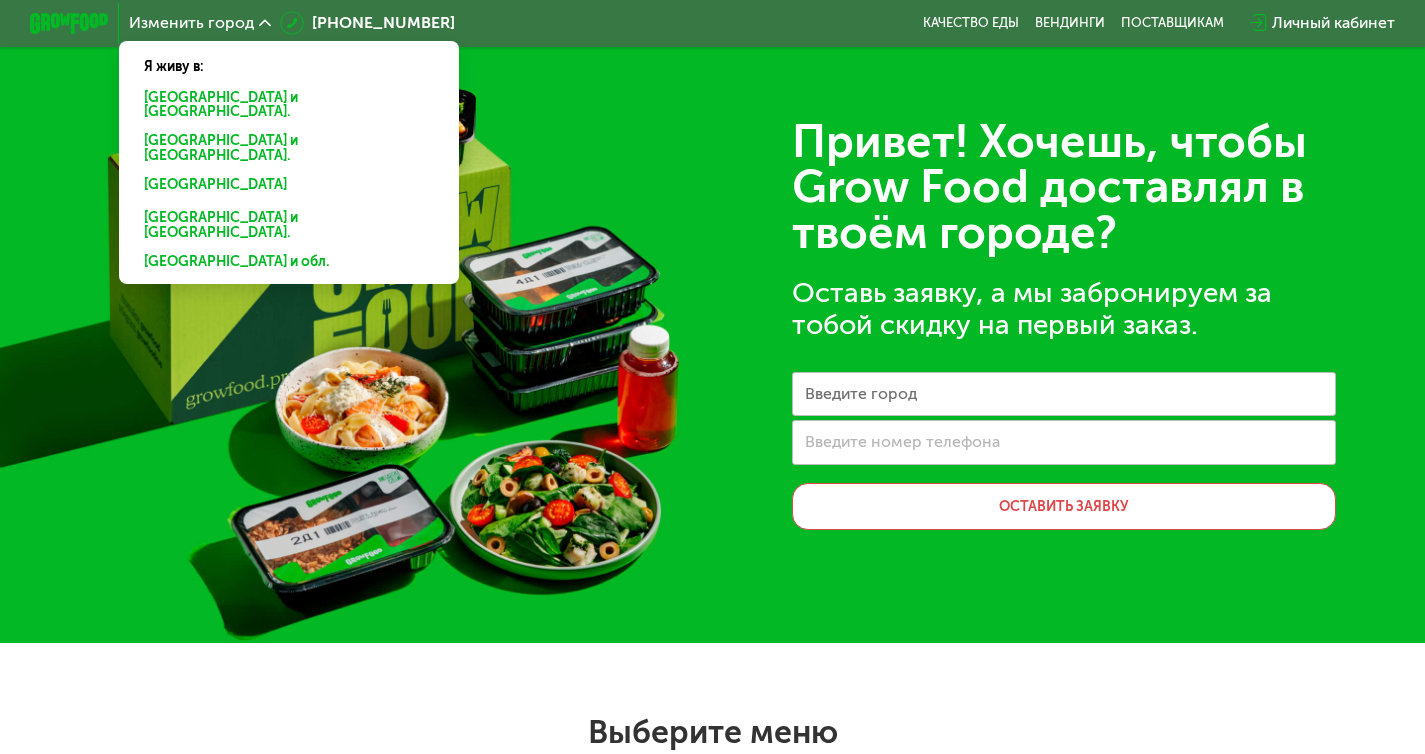 click on "[GEOGRAPHIC_DATA] и [GEOGRAPHIC_DATA]." 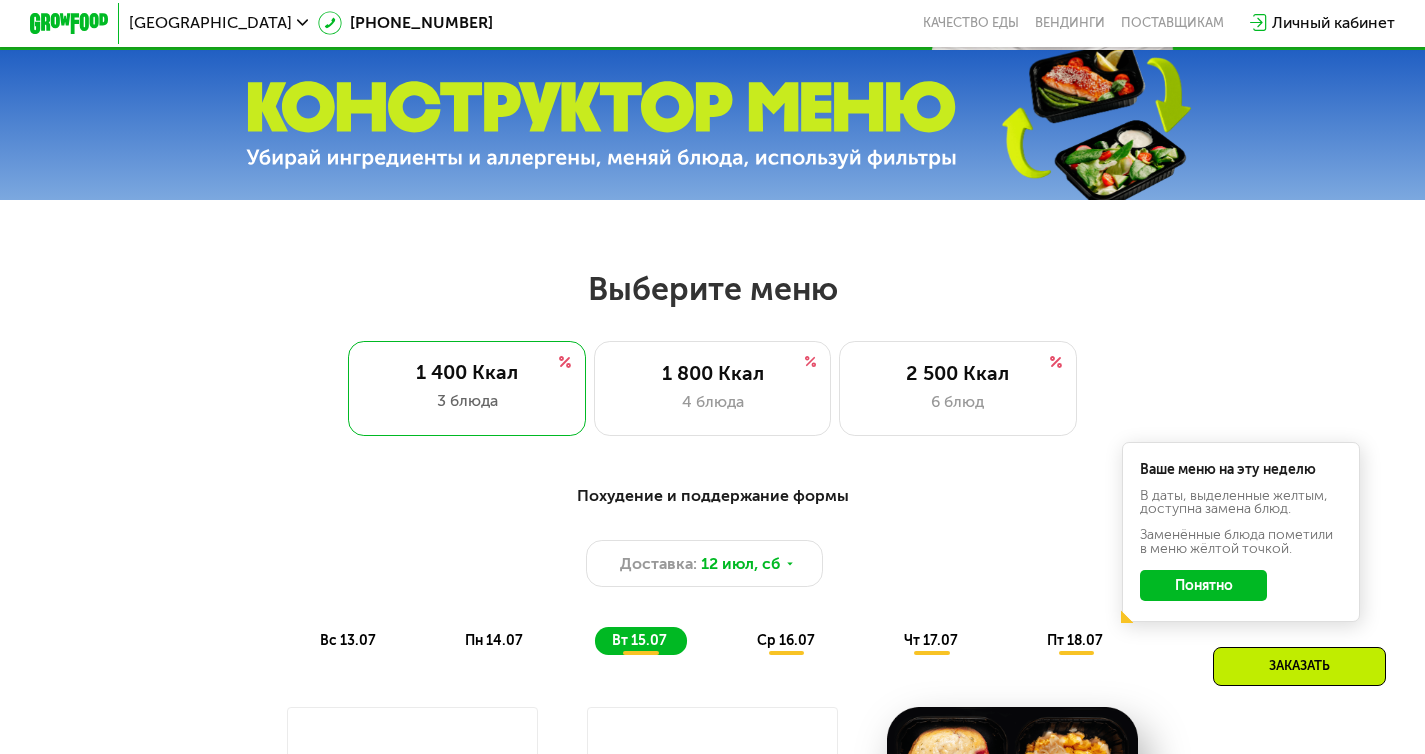 scroll, scrollTop: 535, scrollLeft: 0, axis: vertical 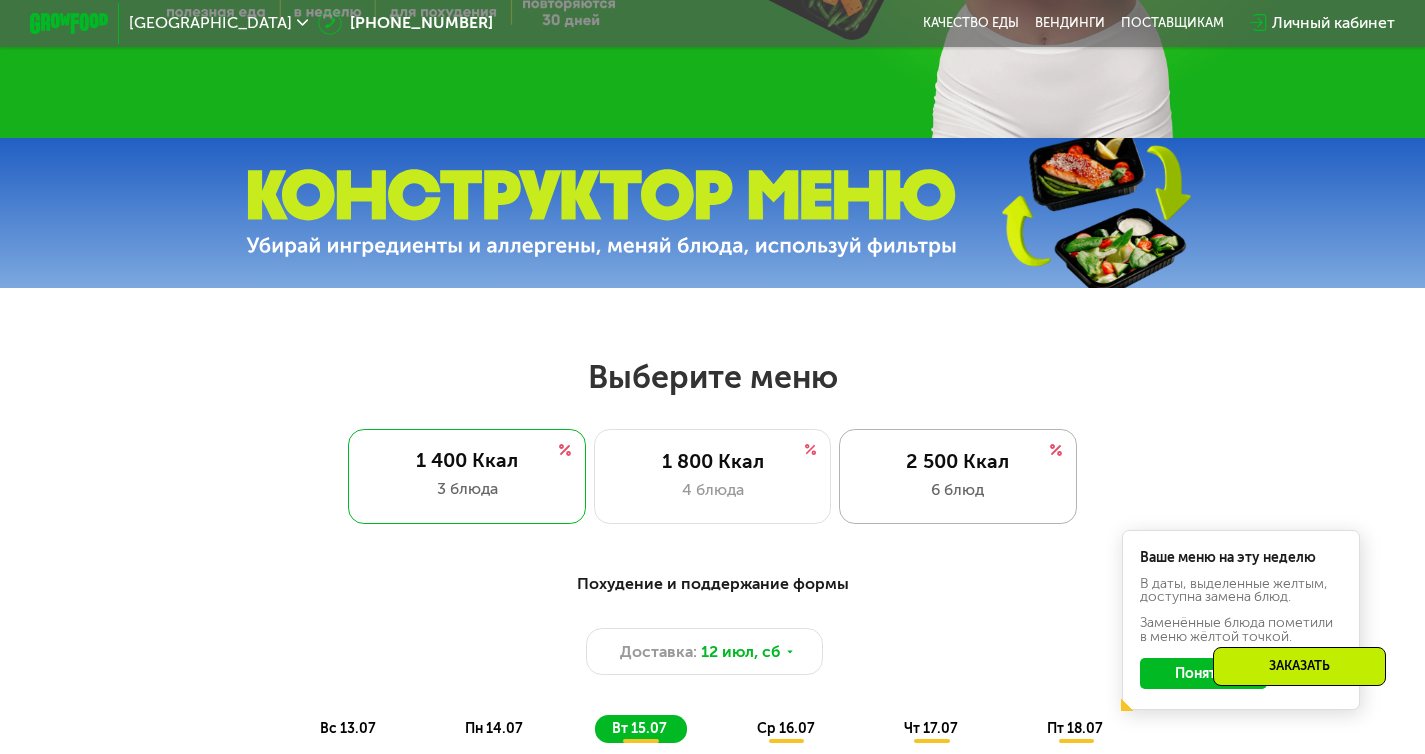 click on "2 500 Ккал 6 блюд" 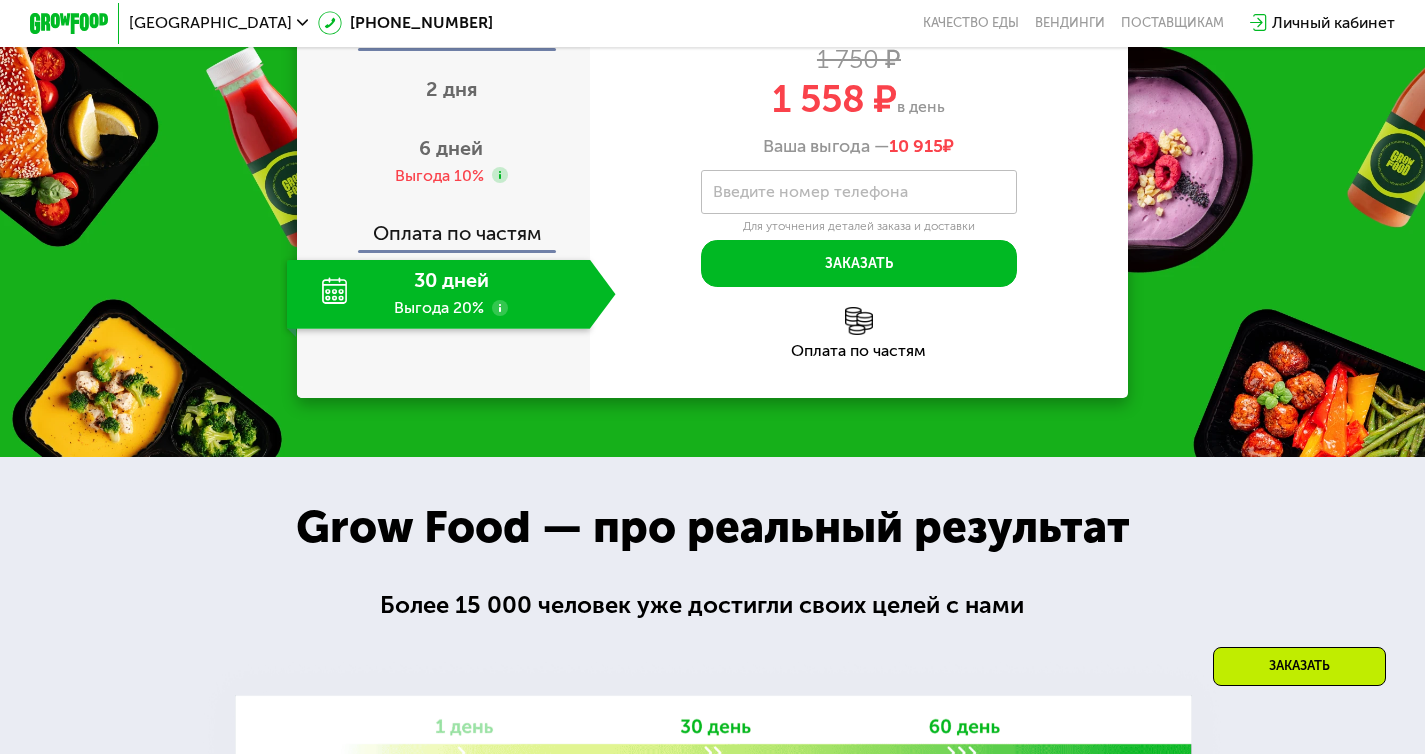 scroll, scrollTop: 2478, scrollLeft: 0, axis: vertical 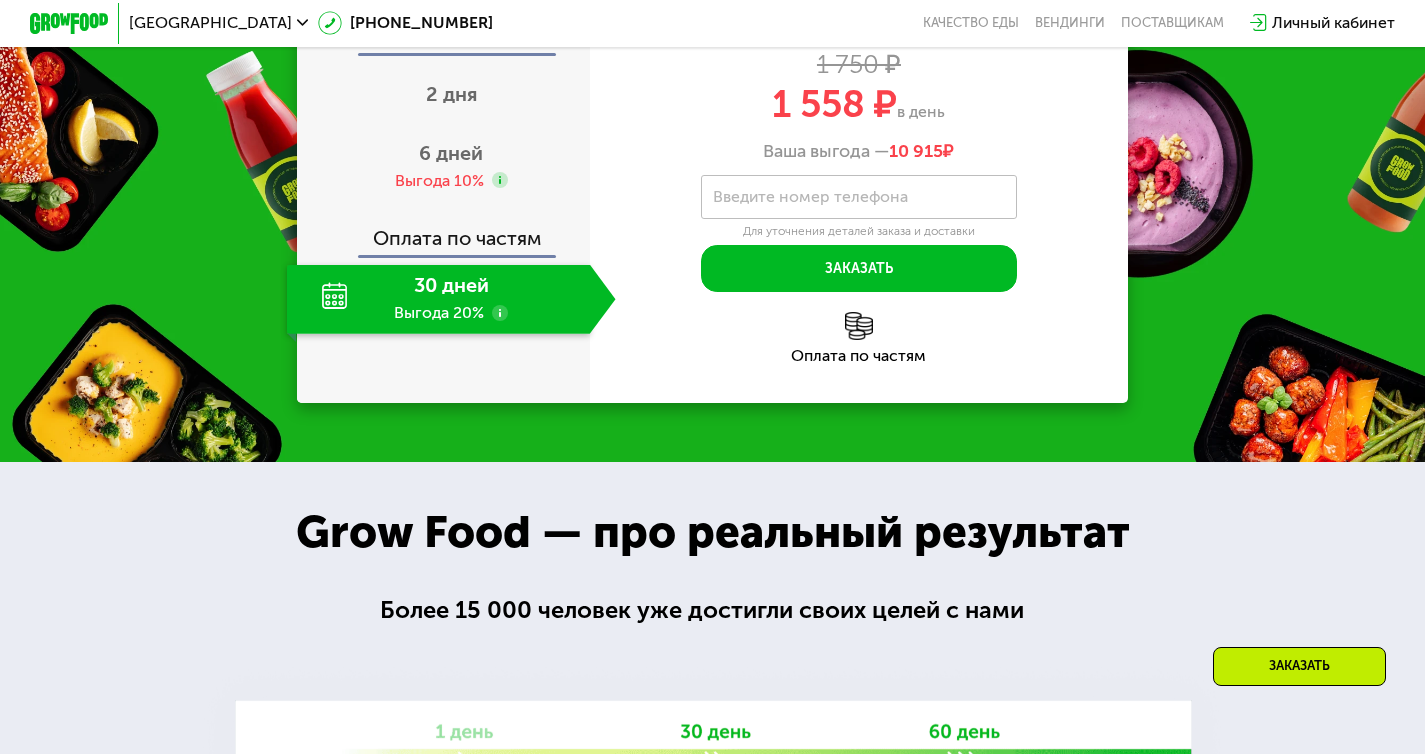 click on "30 дней Выгода 20%" 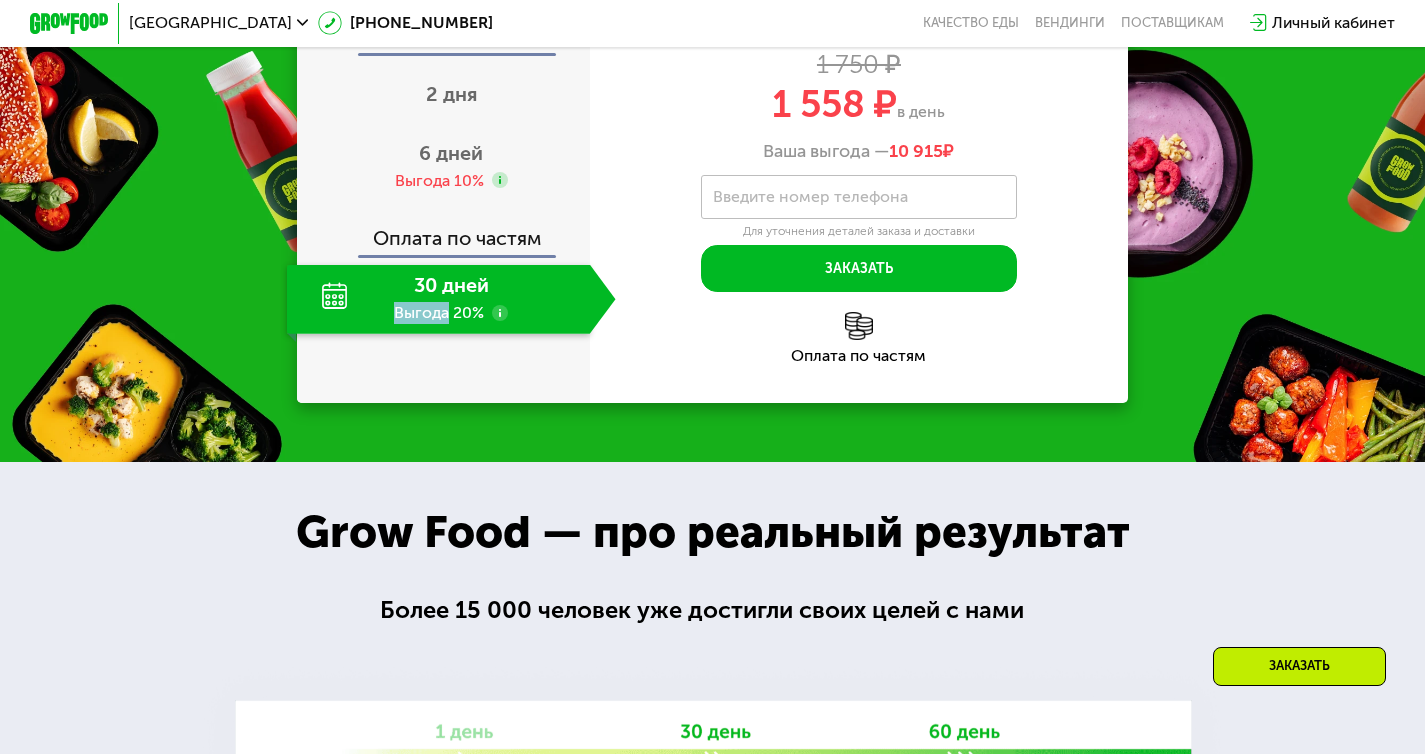 click on "30 дней Выгода 20%" 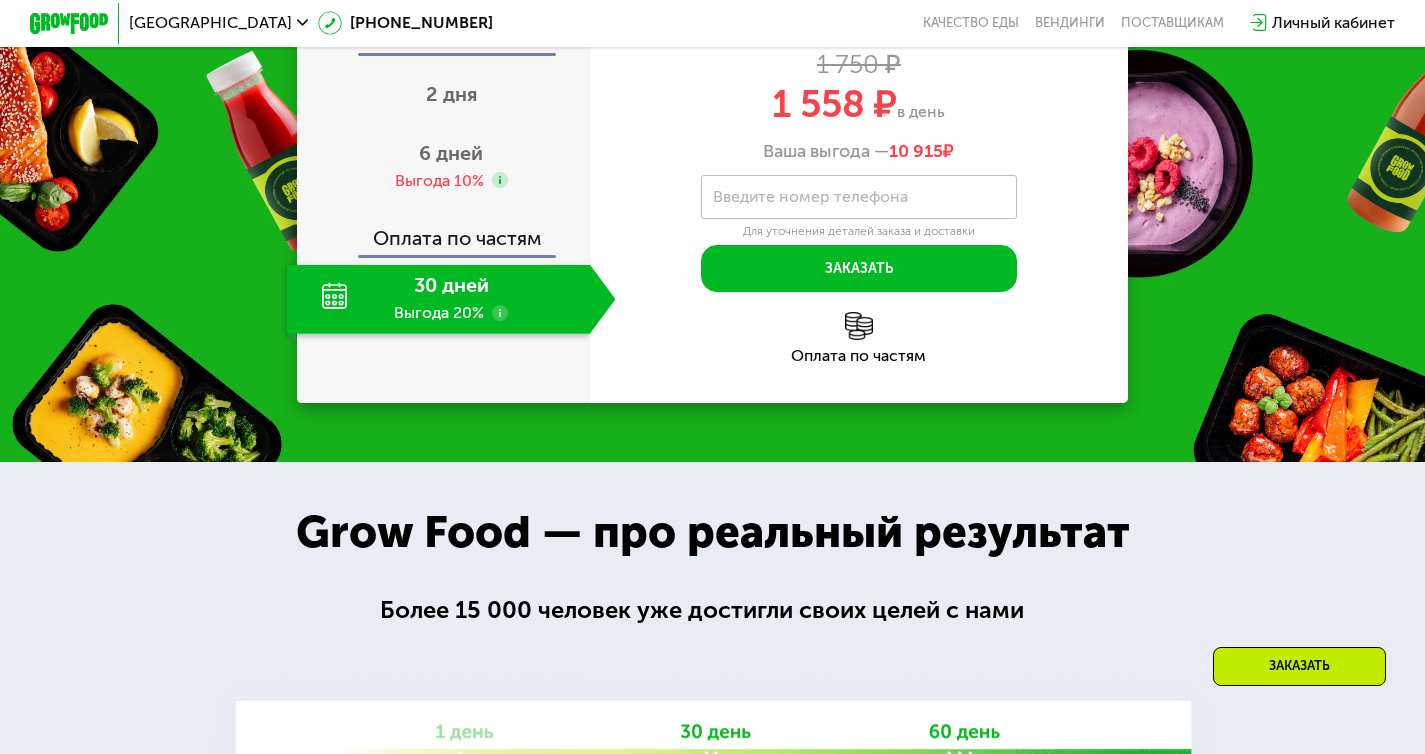 click on "30 дней Выгода 20%" 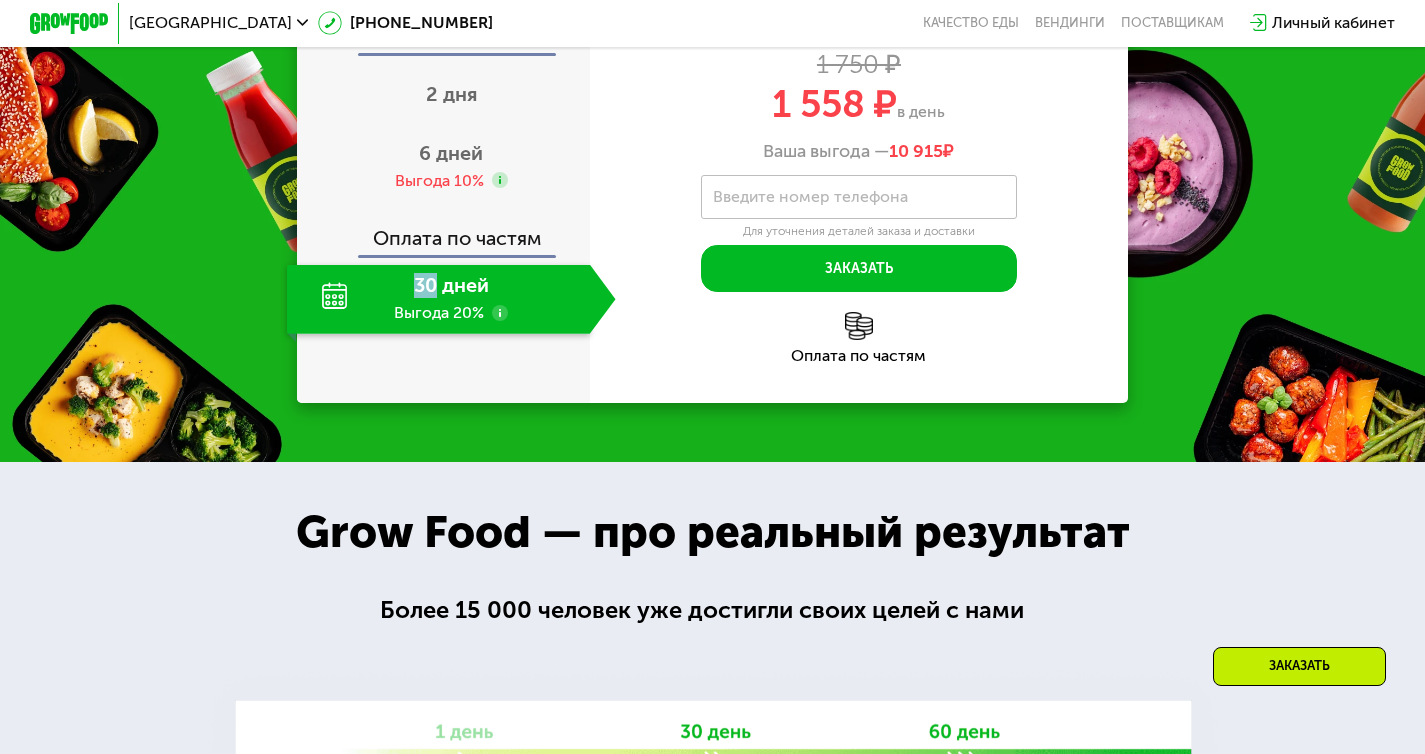 click on "30 дней Выгода 20%" 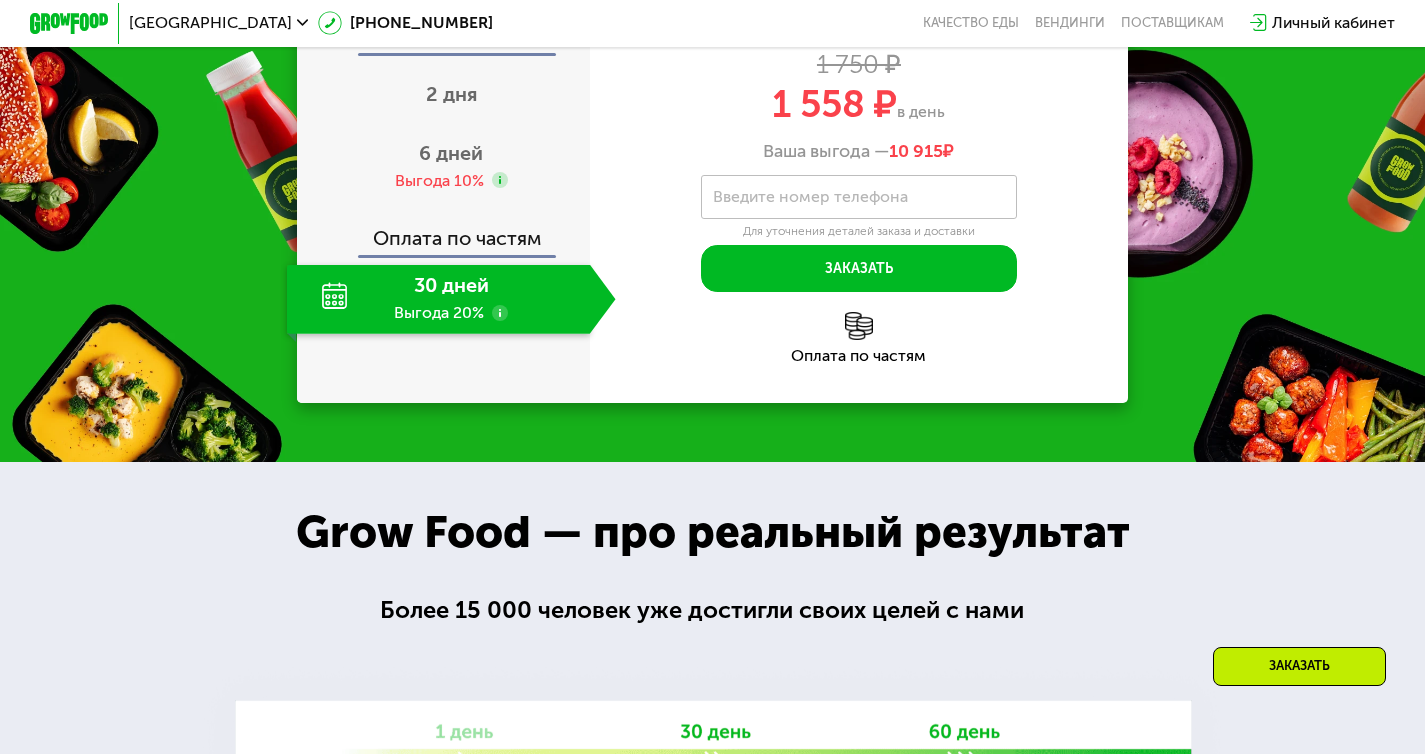 click on "30 дней Выгода 20%" 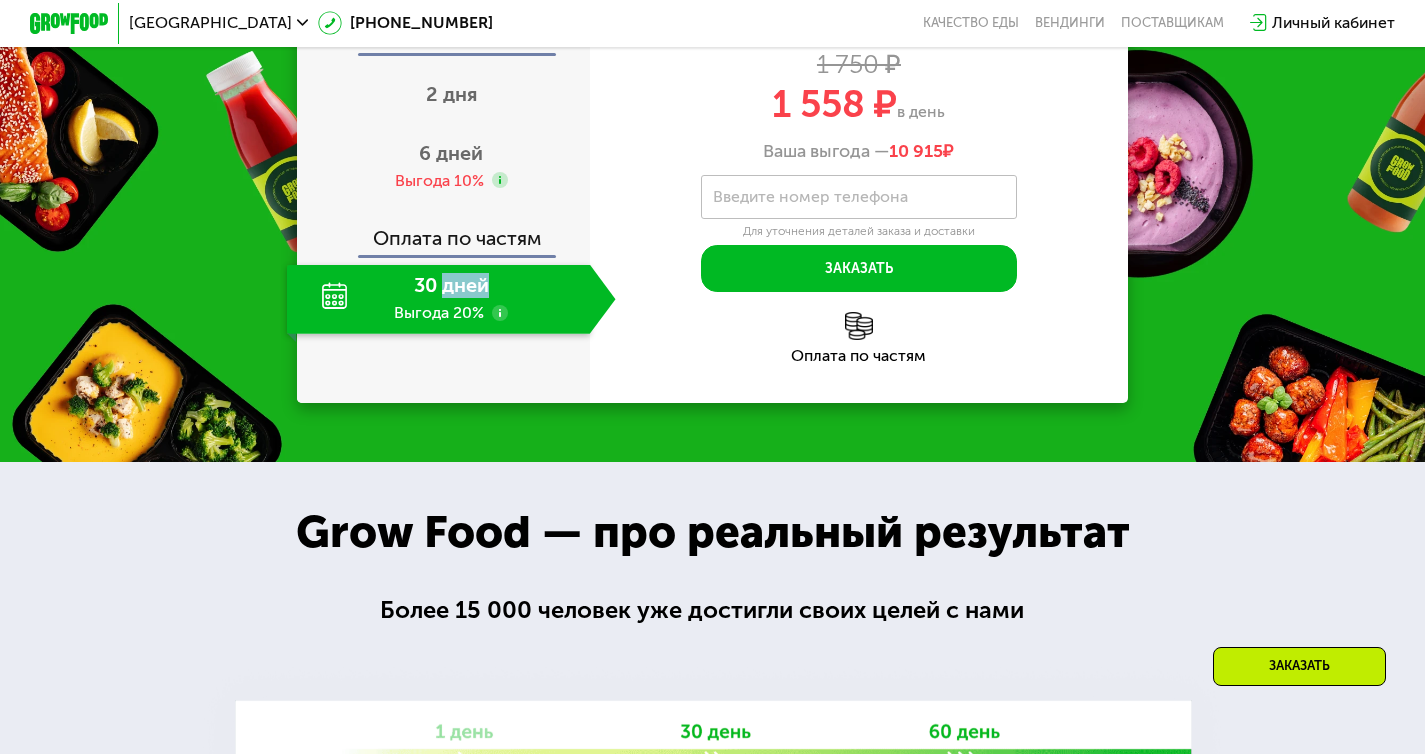 click on "30 дней Выгода 20%" 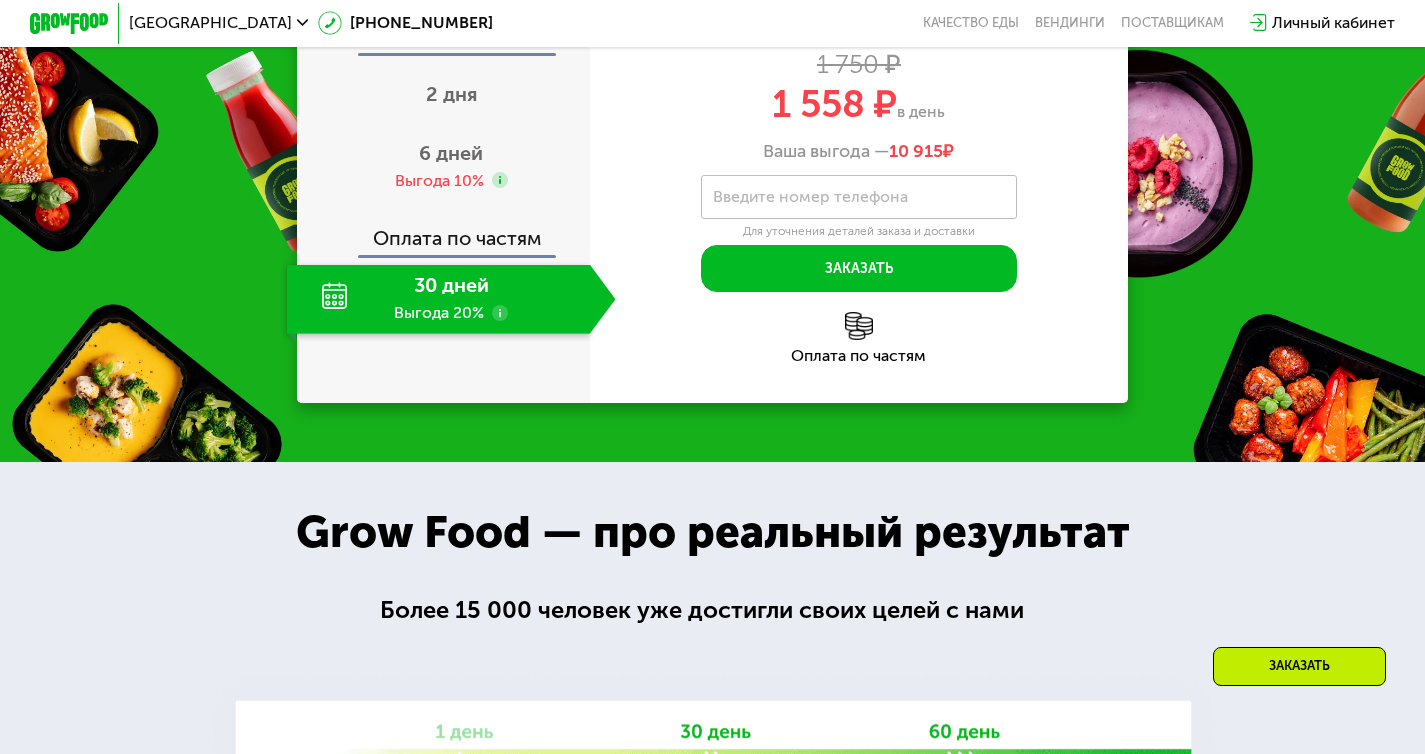 click on "Оплата по частям" 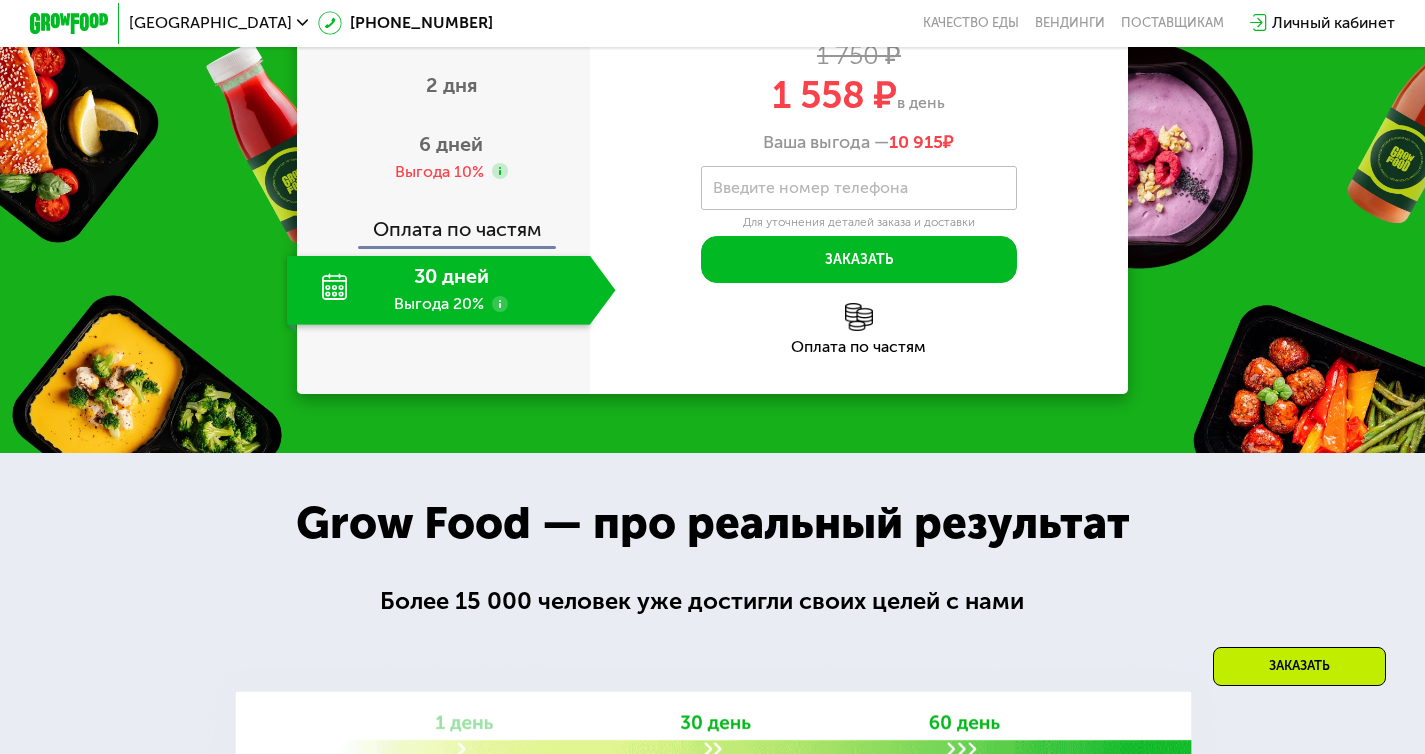 scroll, scrollTop: 2483, scrollLeft: 0, axis: vertical 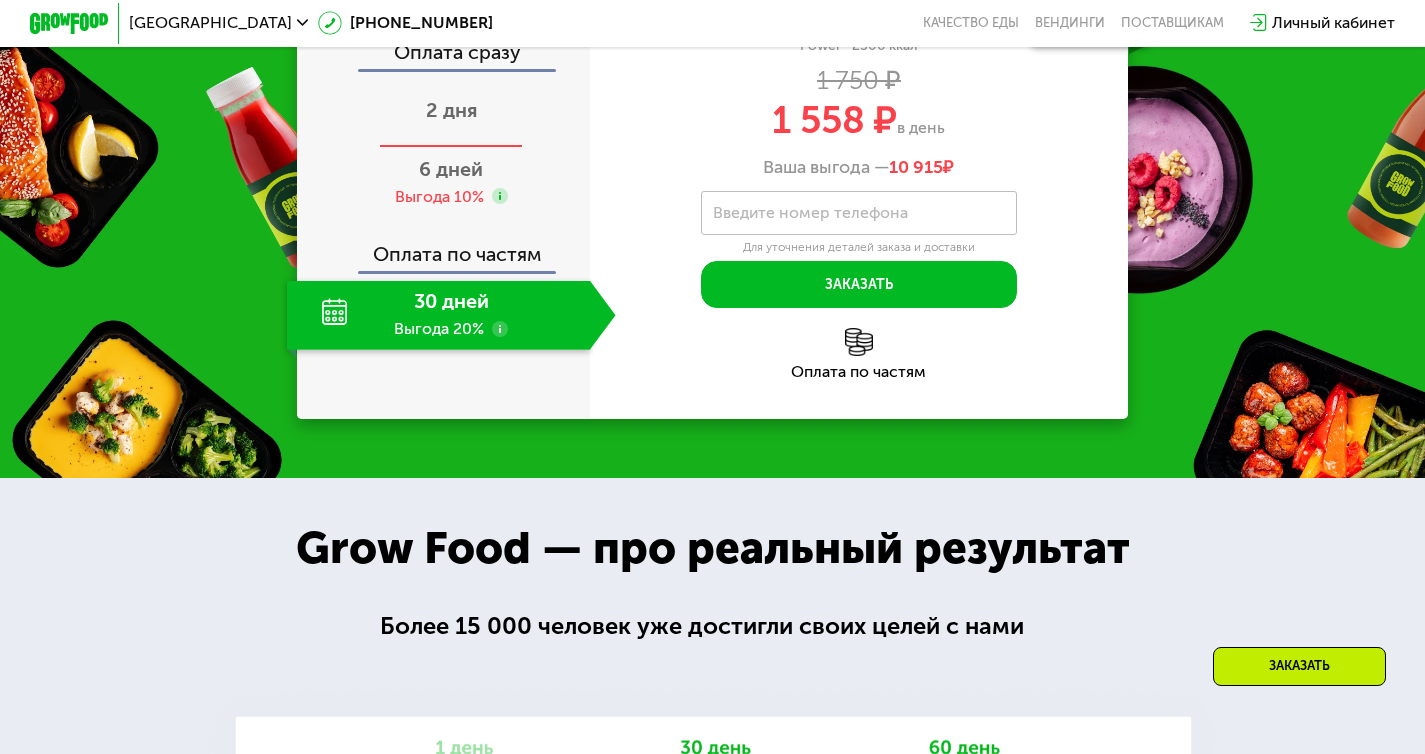 click on "2 дня" at bounding box center [451, 110] 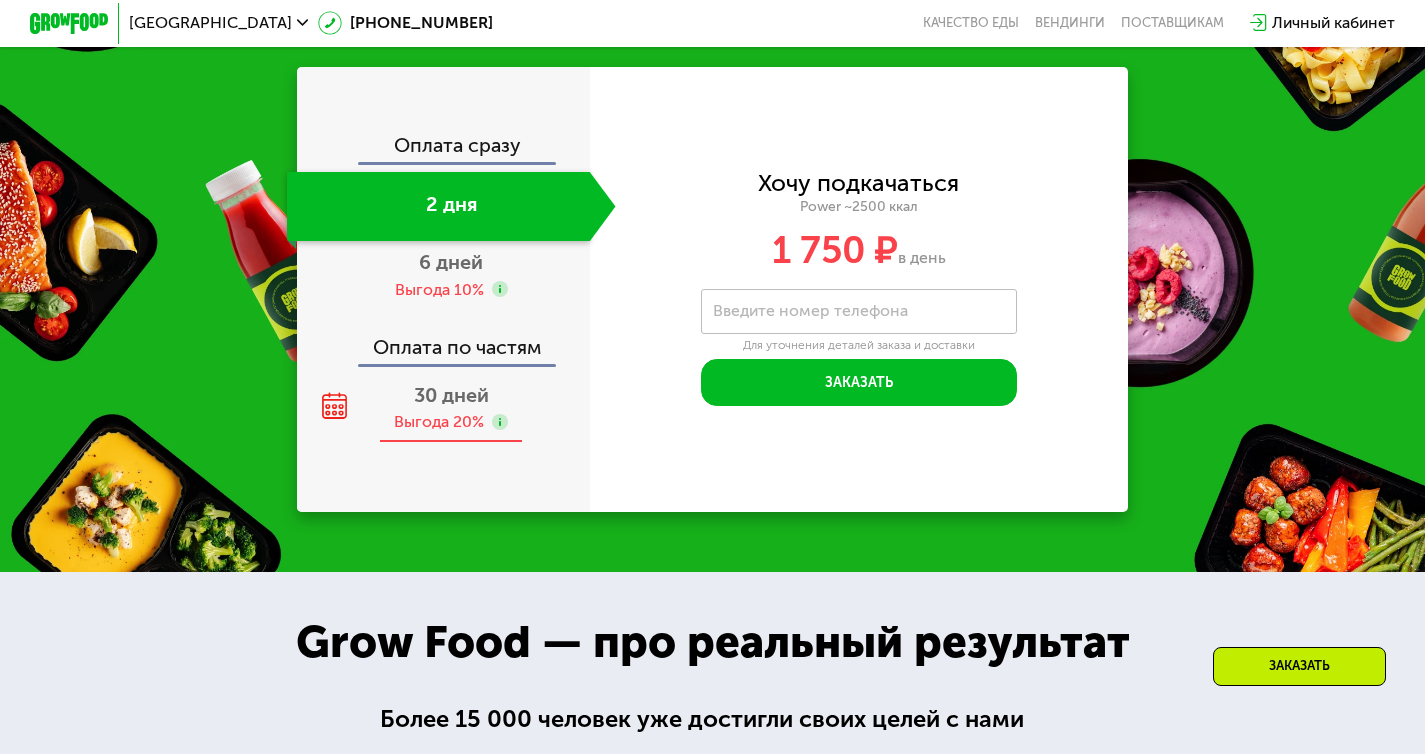 click on "30 дней" at bounding box center [451, 395] 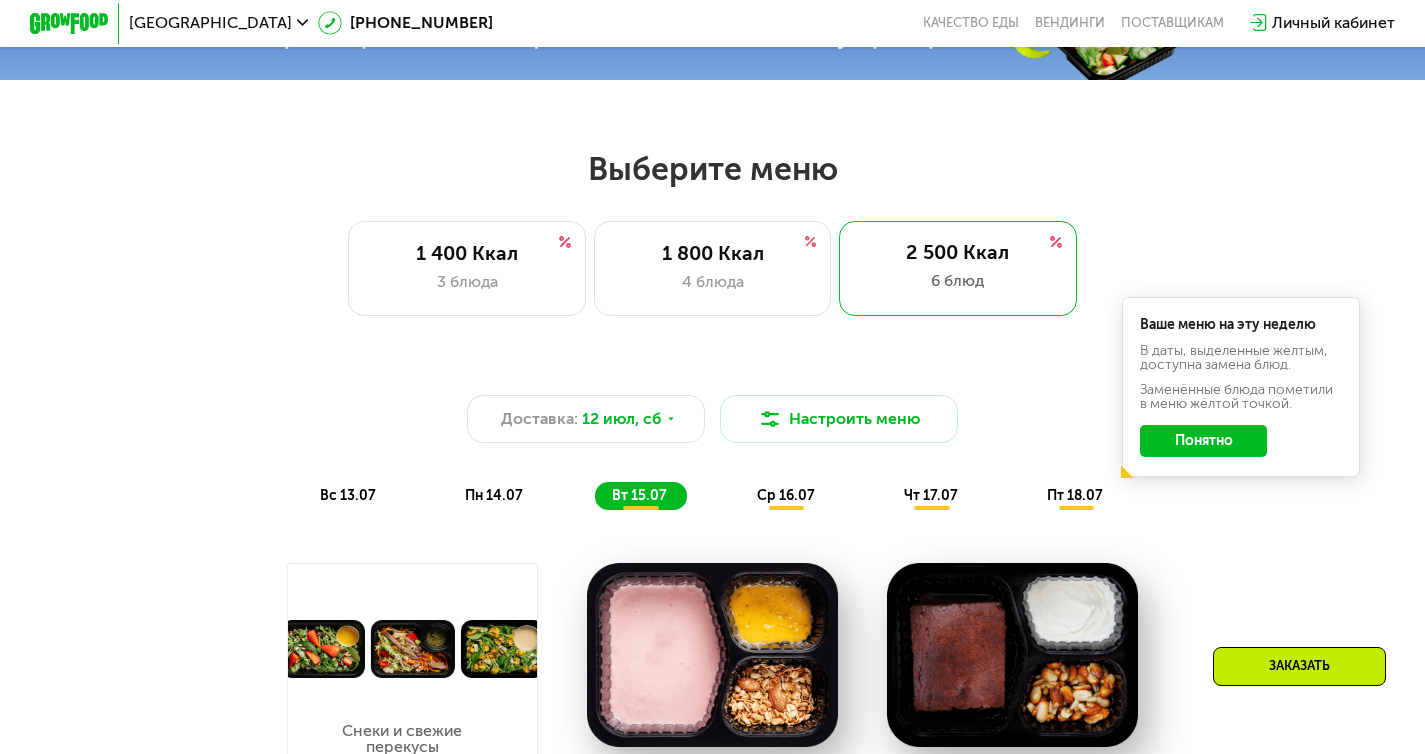 scroll, scrollTop: 742, scrollLeft: 0, axis: vertical 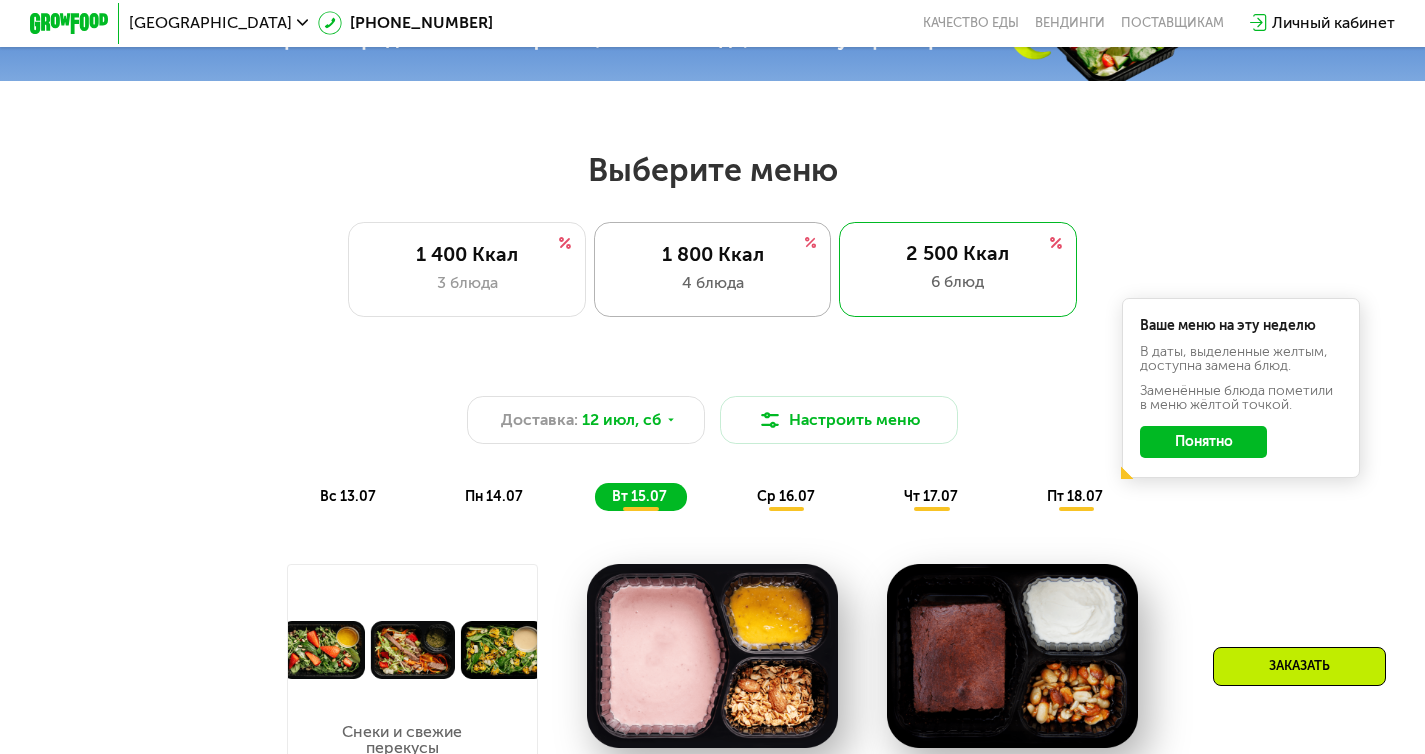 click on "4 блюда" at bounding box center (713, 283) 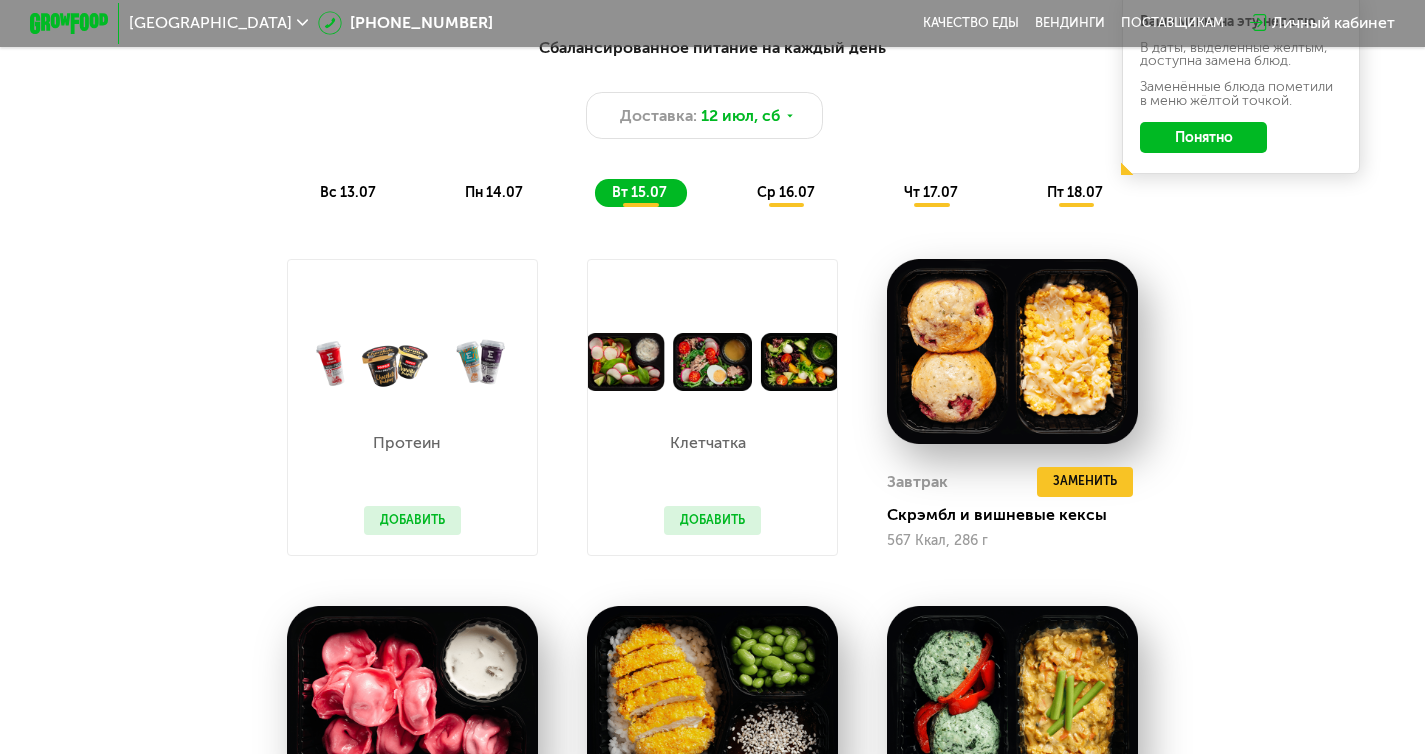 scroll, scrollTop: 0, scrollLeft: 0, axis: both 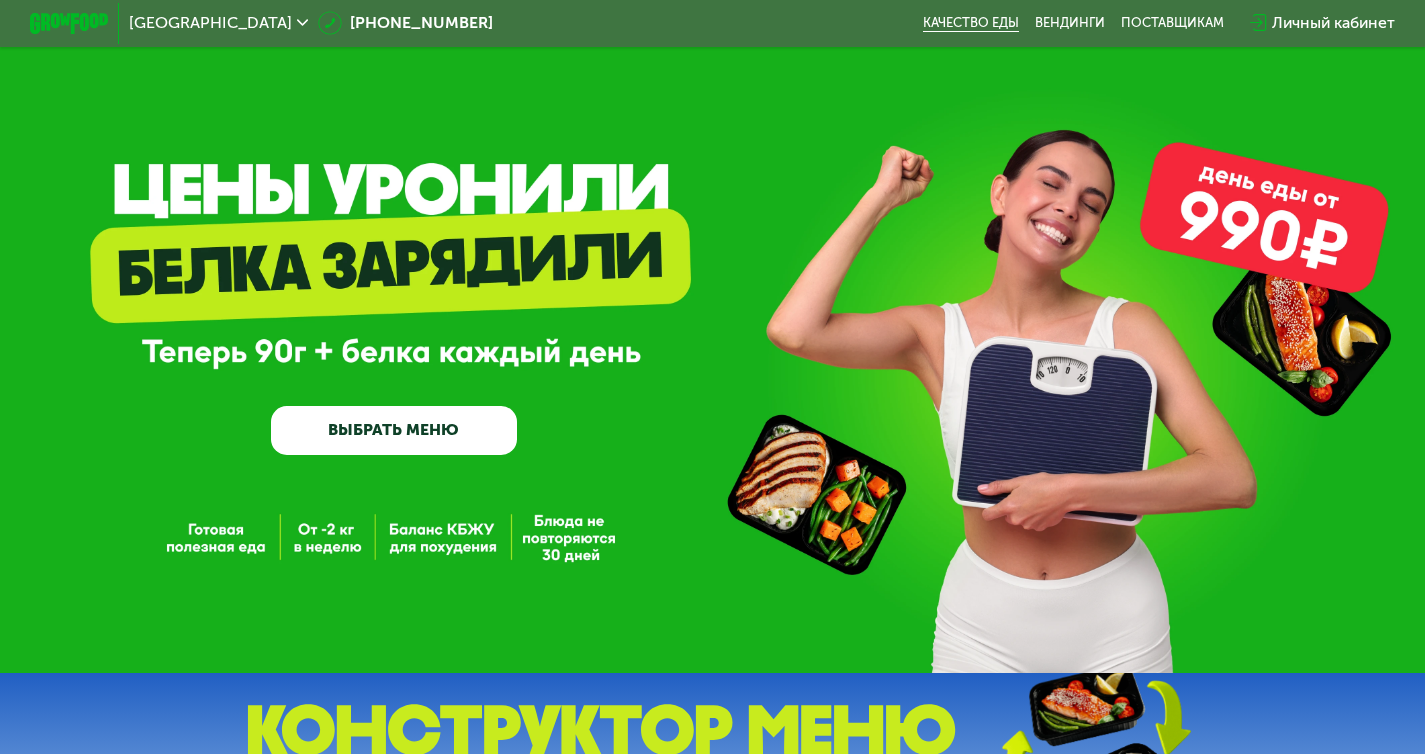 click on "Качество еды" at bounding box center [971, 23] 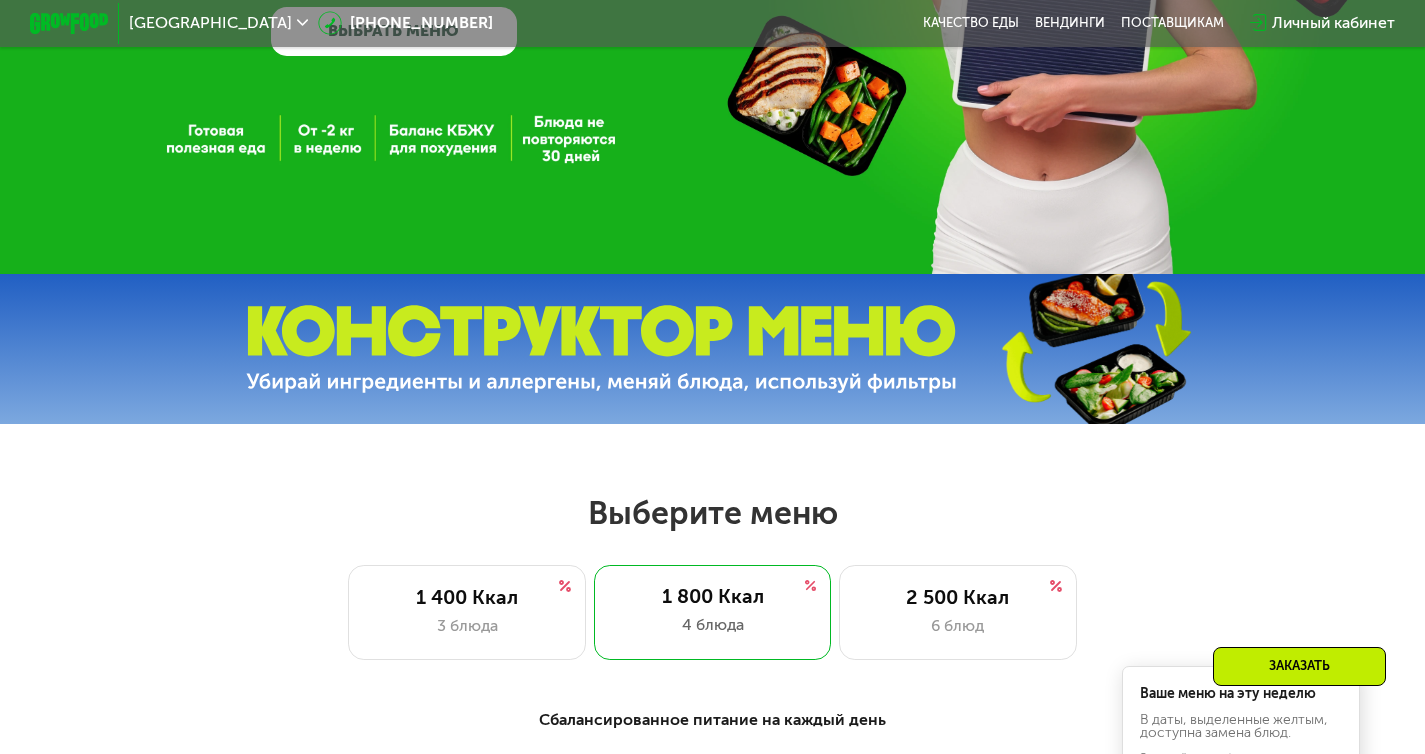 scroll, scrollTop: 0, scrollLeft: 0, axis: both 